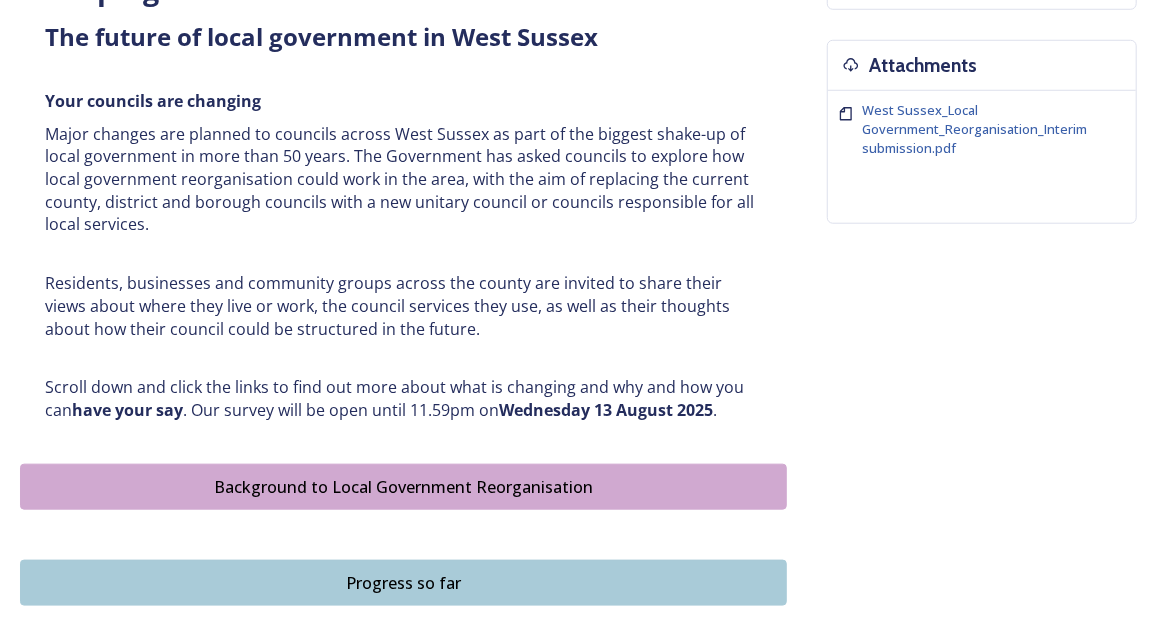 scroll, scrollTop: 533, scrollLeft: 0, axis: vertical 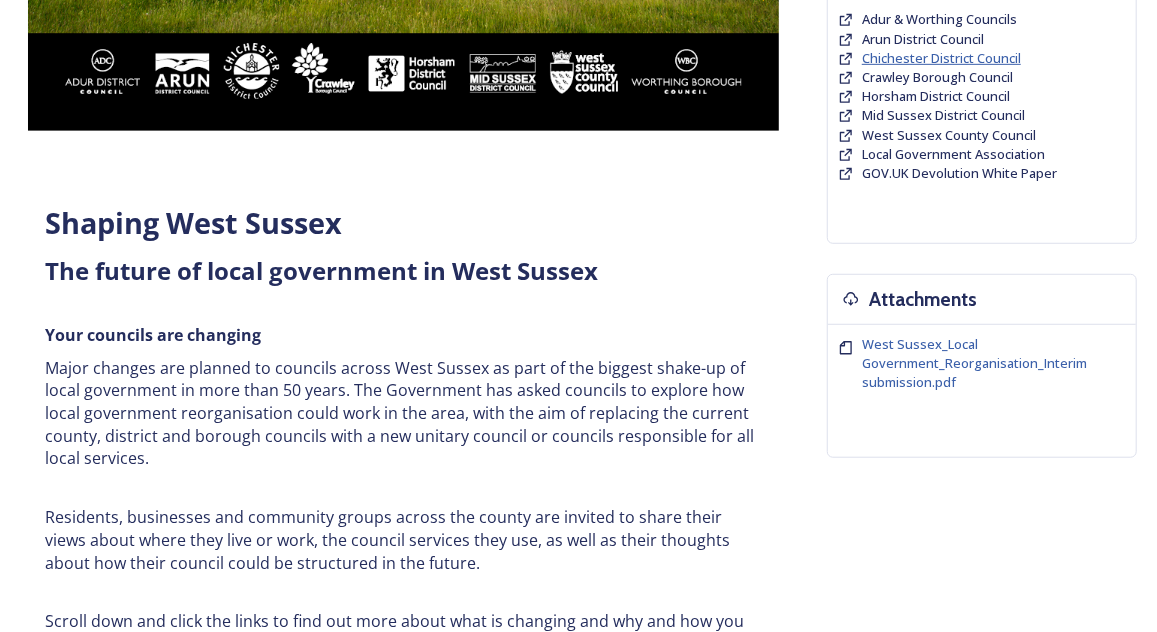click on "Chichester District Council" at bounding box center (941, 58) 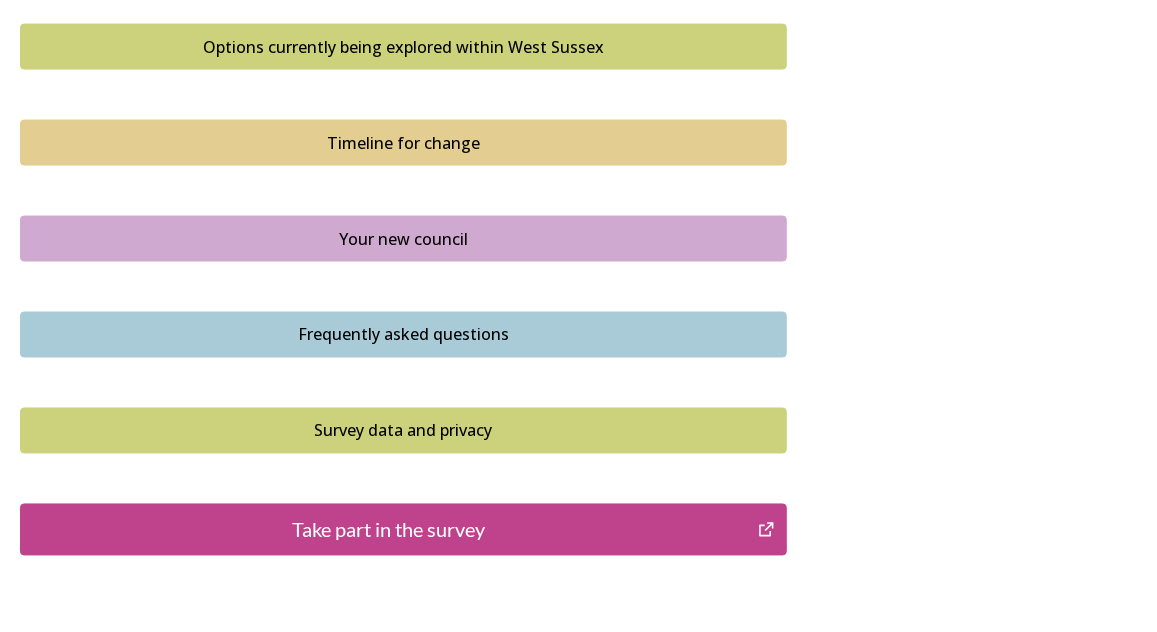 scroll, scrollTop: 1540, scrollLeft: 0, axis: vertical 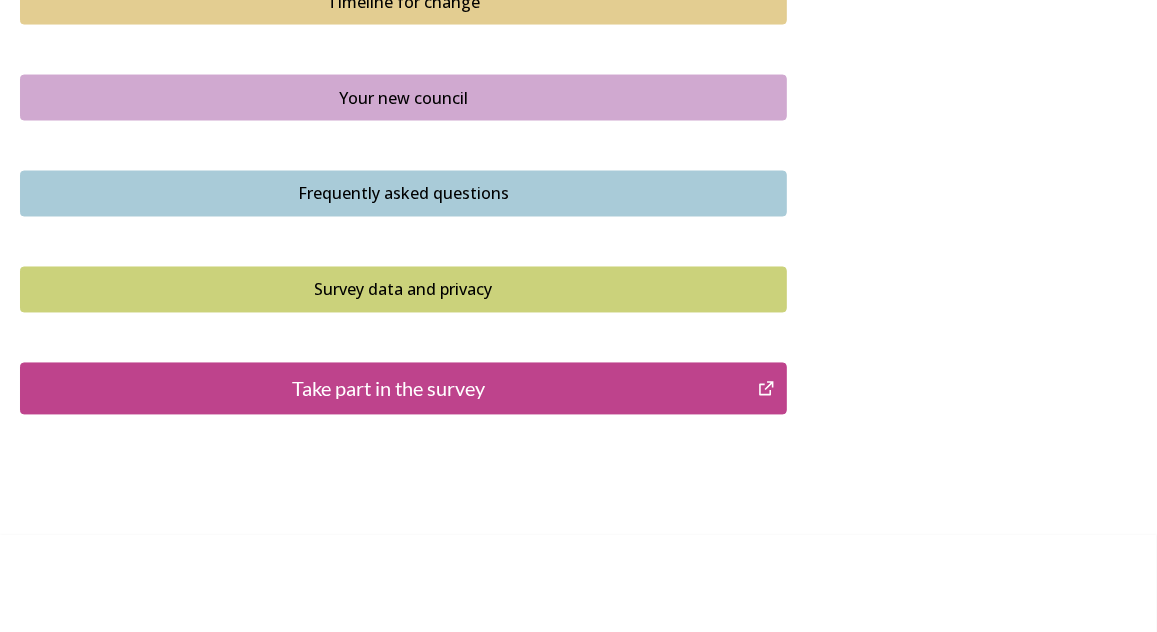 click on "Take part in the survey" at bounding box center (389, 389) 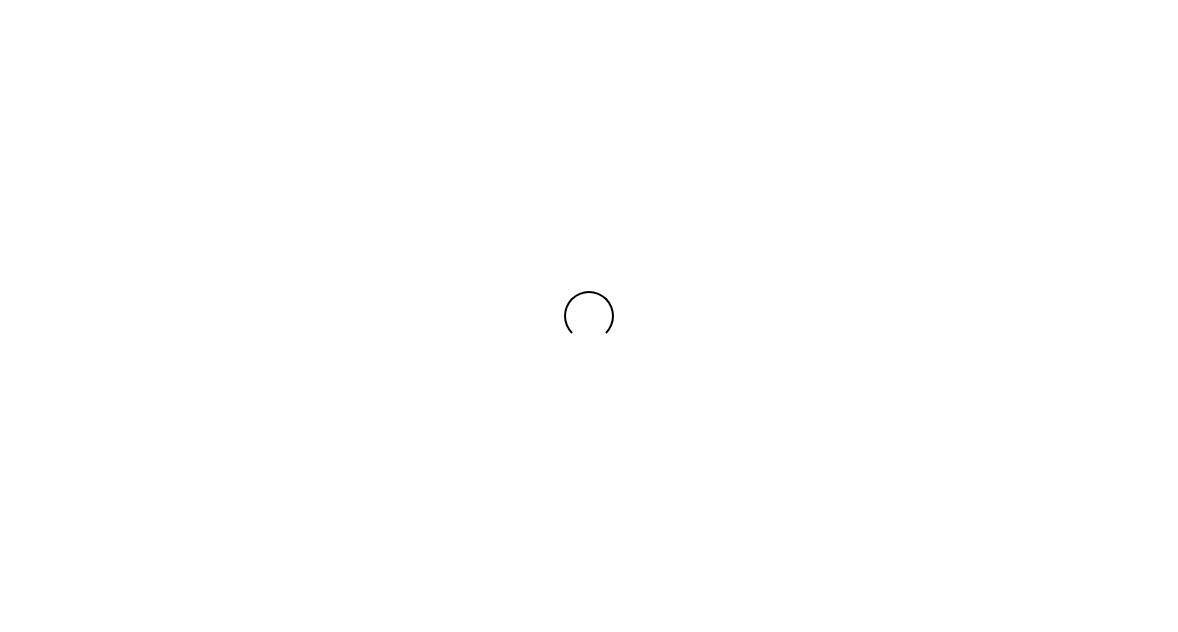 scroll, scrollTop: 0, scrollLeft: 0, axis: both 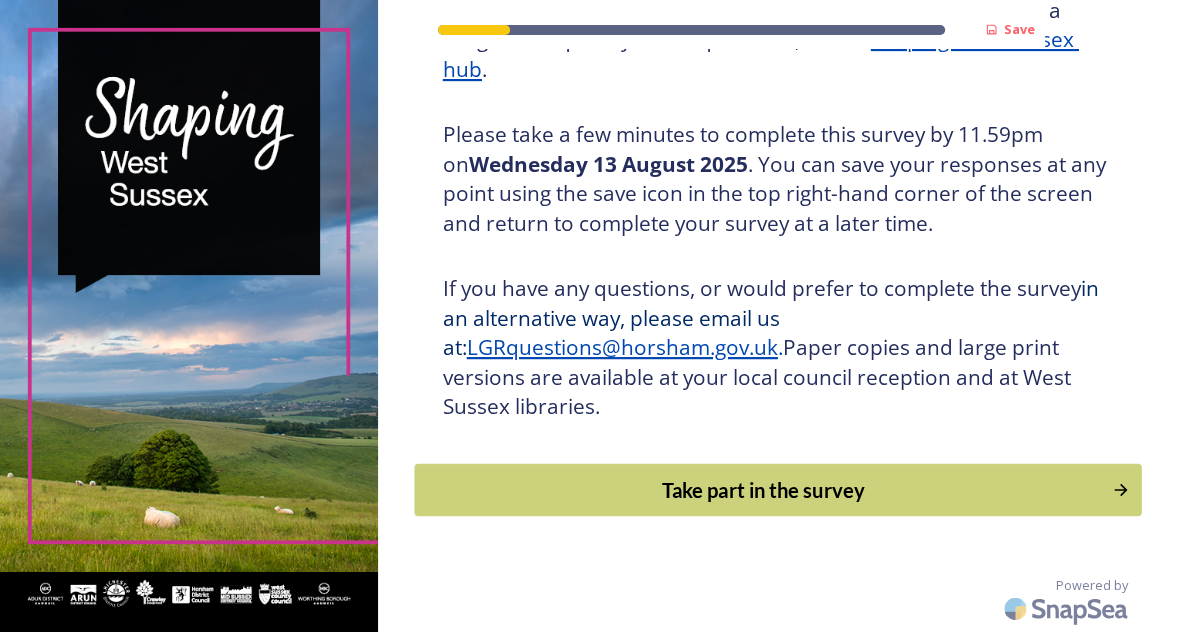 click on "Take part in the survey" at bounding box center (763, 490) 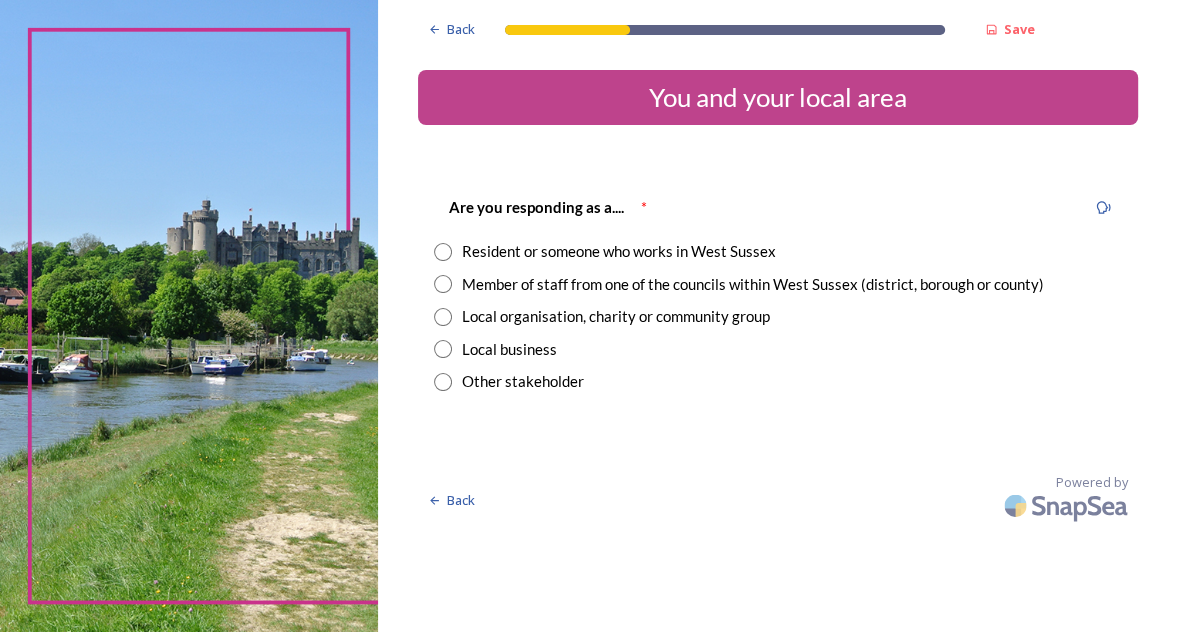 click on "Member of staff from one of the councils within West Sussex (district, borough or county)" at bounding box center (753, 284) 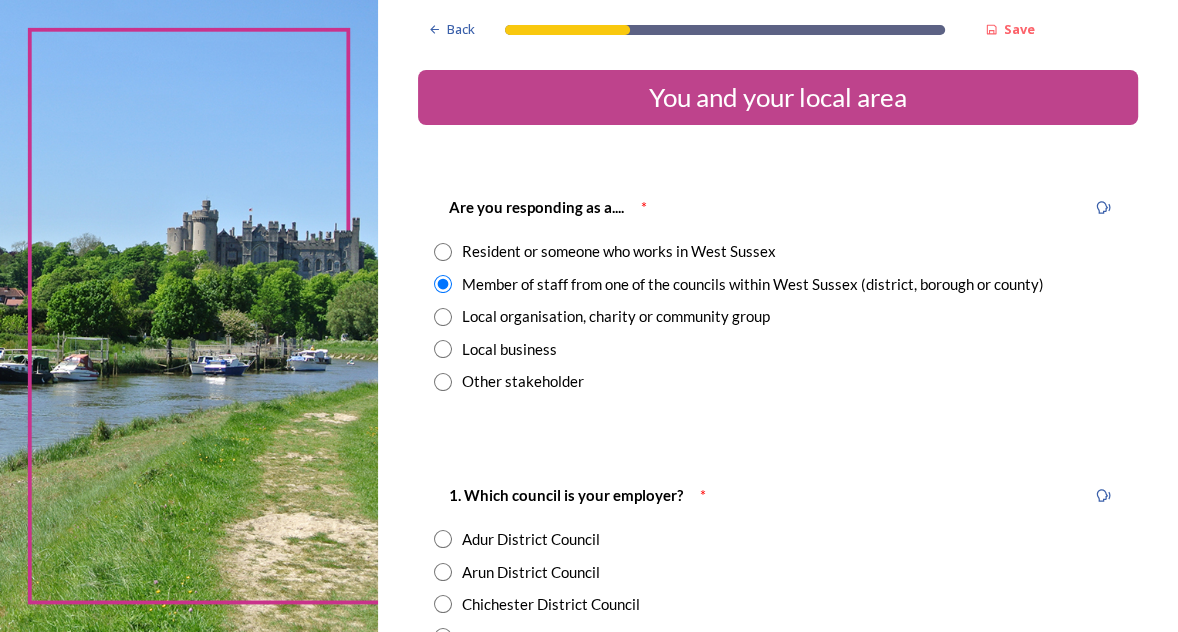 scroll, scrollTop: 266, scrollLeft: 0, axis: vertical 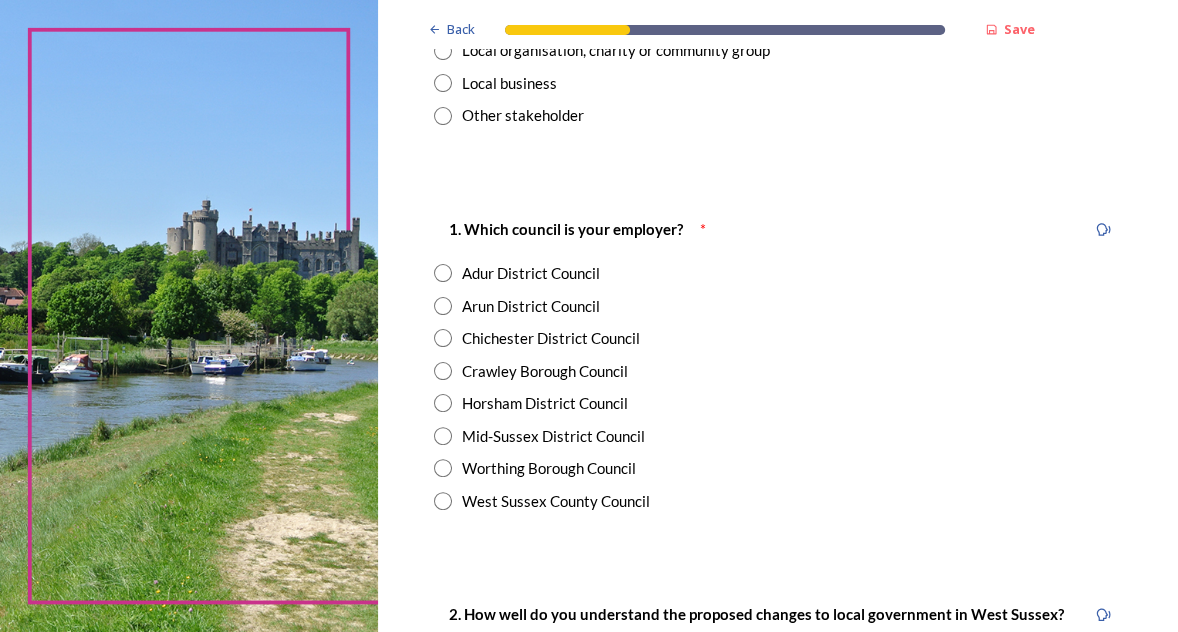 click on "Chichester District Council" at bounding box center [778, 338] 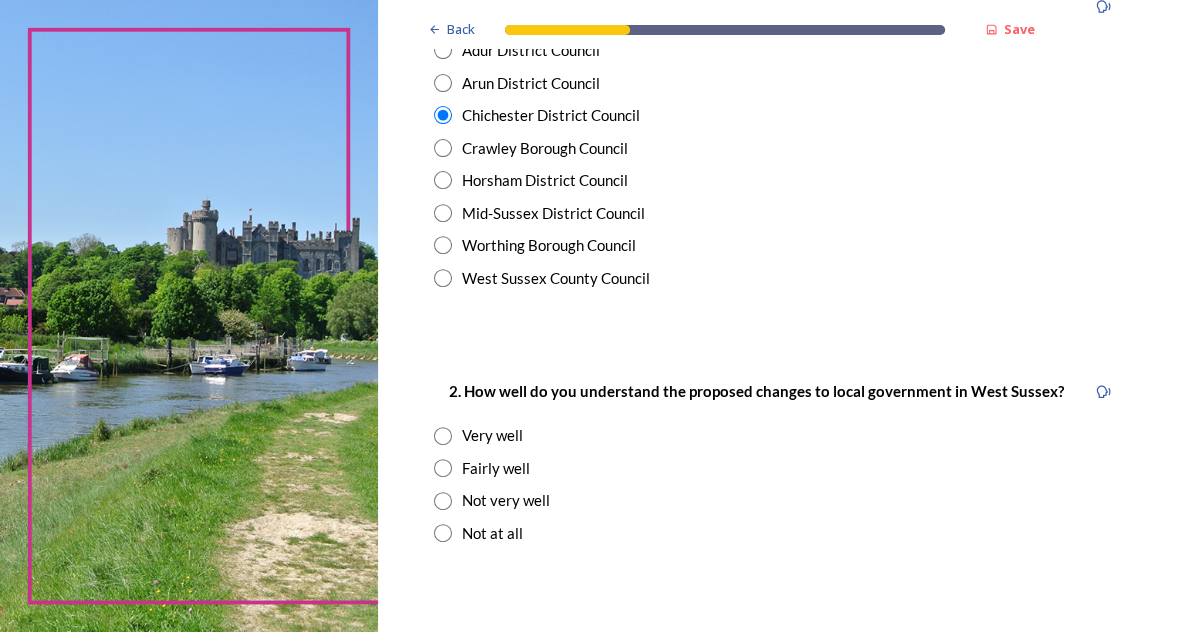 scroll, scrollTop: 666, scrollLeft: 0, axis: vertical 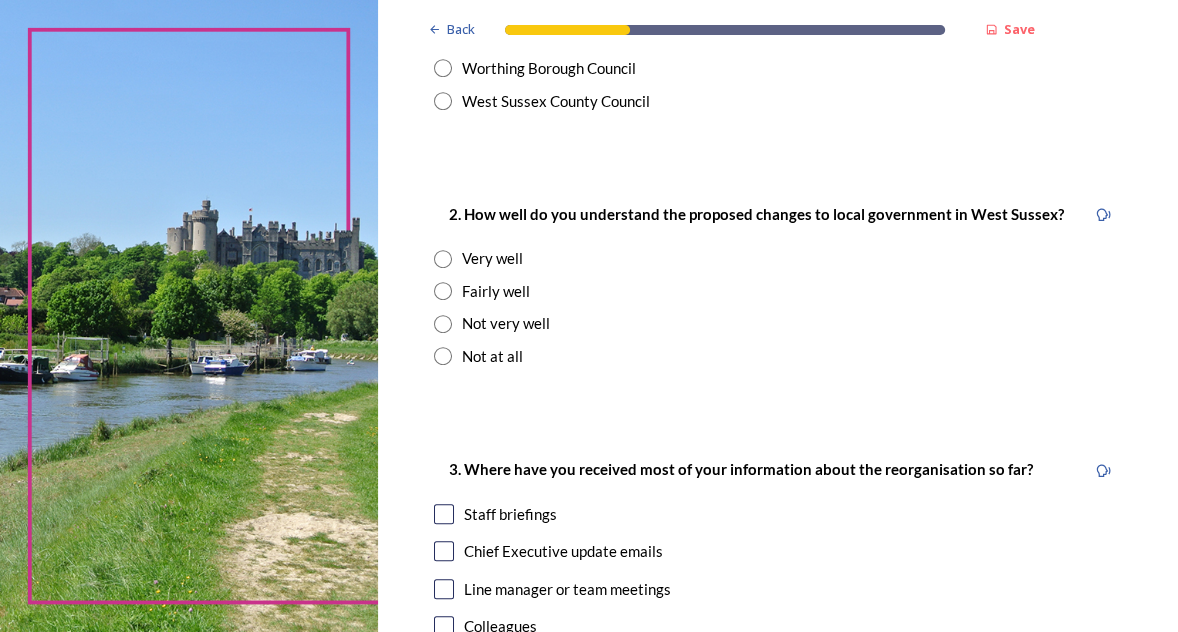 click on "Fairly well" at bounding box center (496, 291) 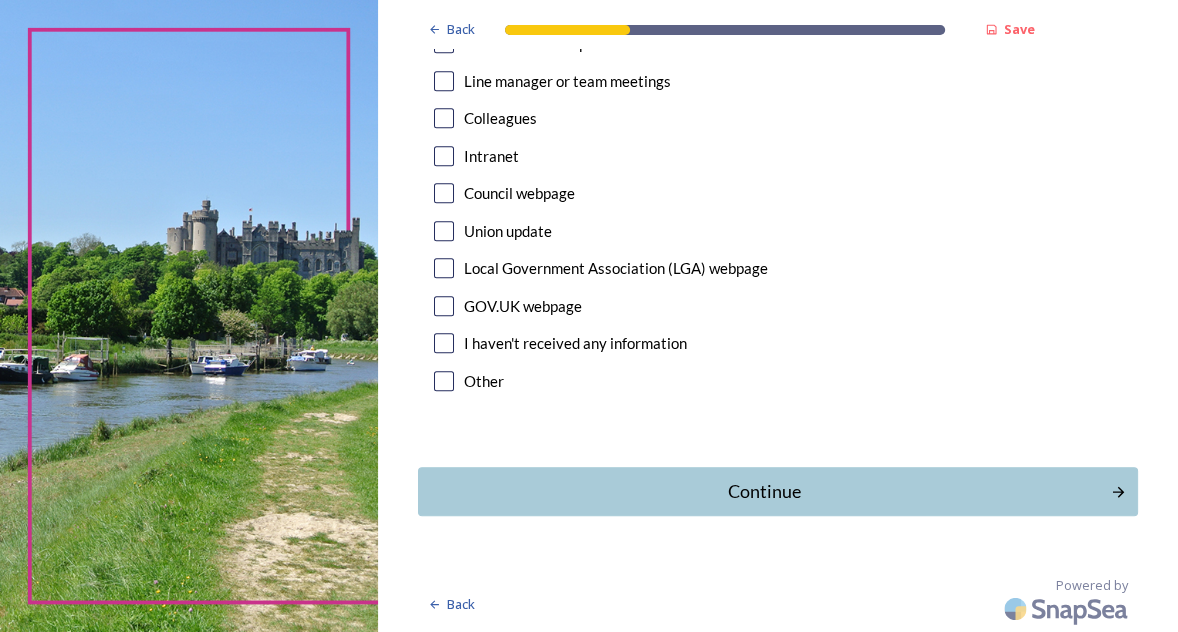 scroll, scrollTop: 907, scrollLeft: 0, axis: vertical 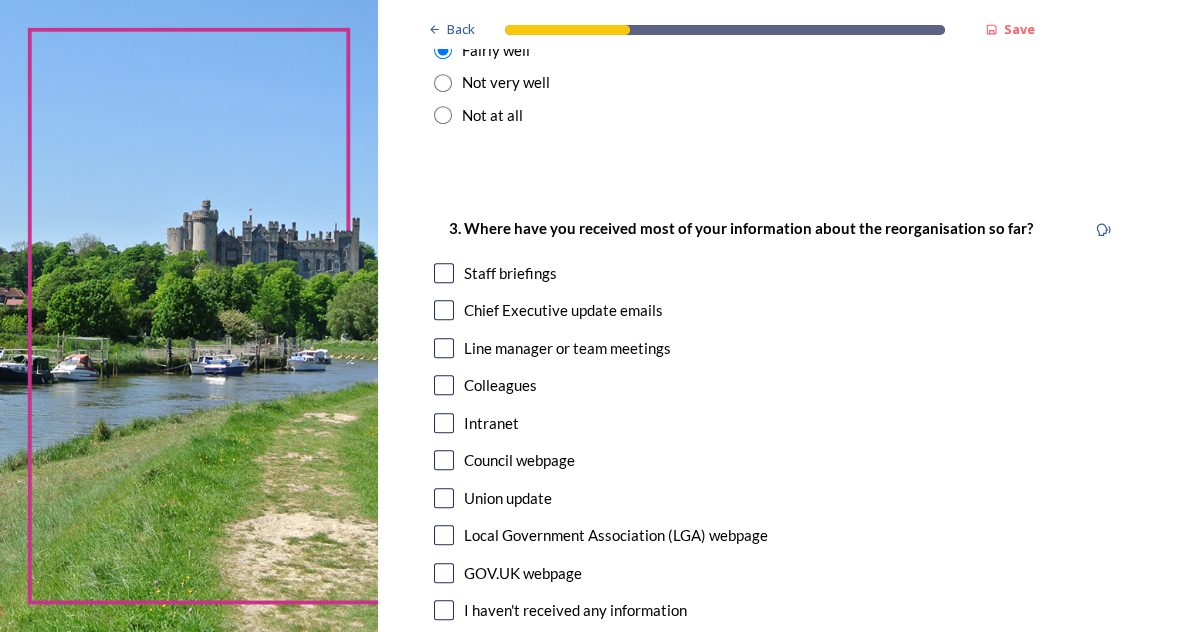 click on "Staff briefings" at bounding box center (778, 273) 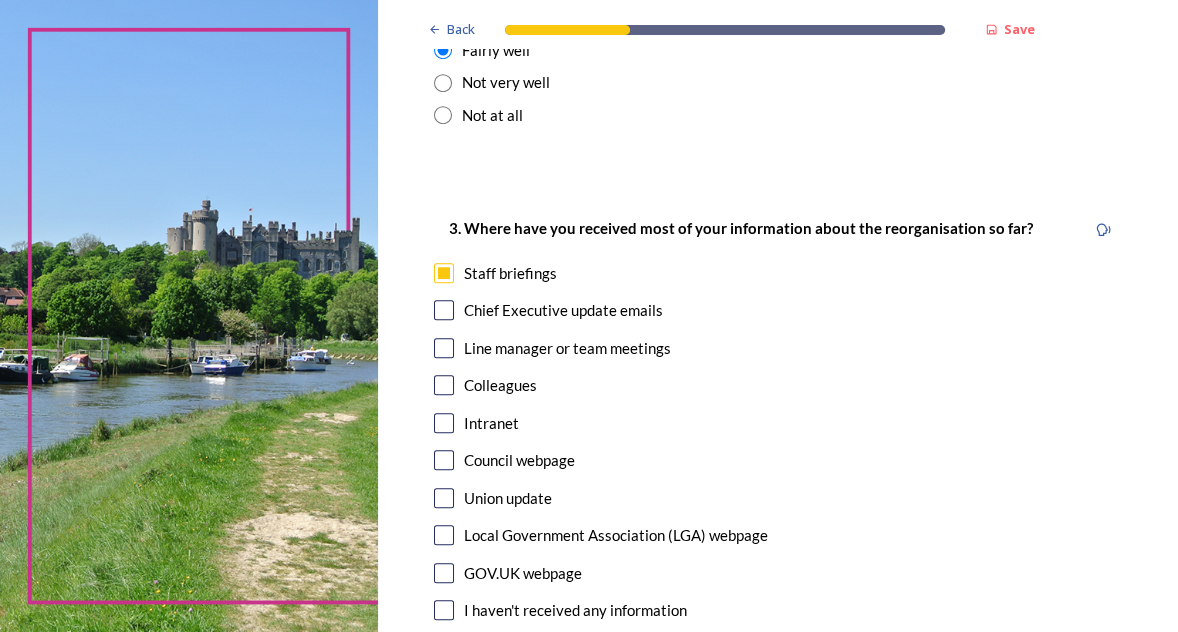 checkbox on "true" 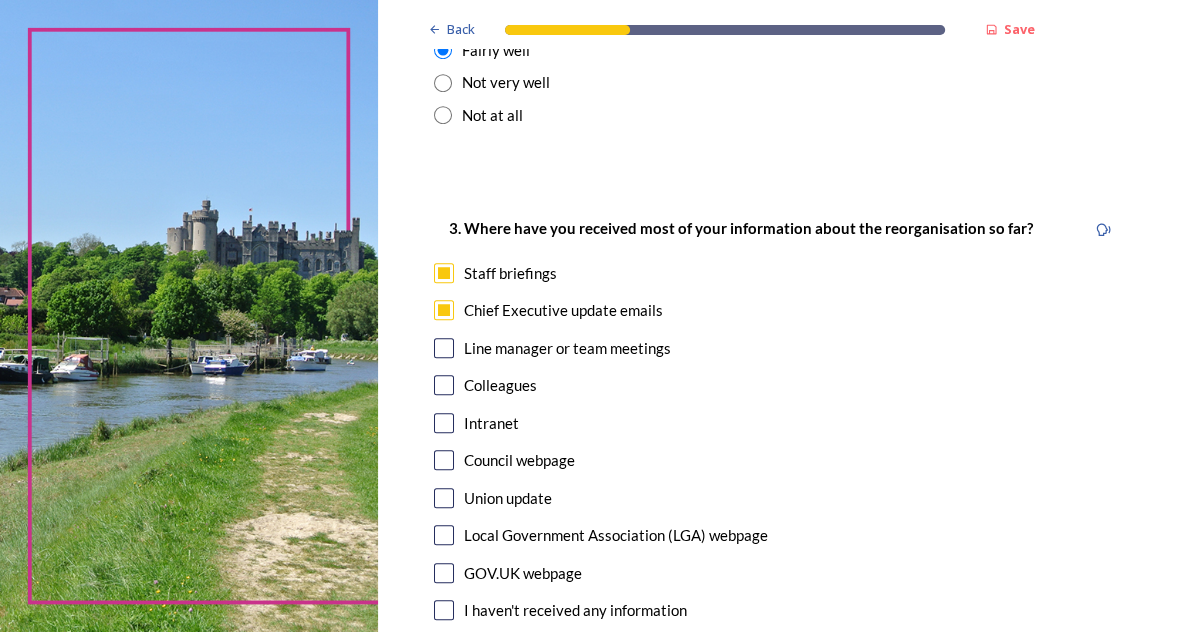 scroll, scrollTop: 1174, scrollLeft: 0, axis: vertical 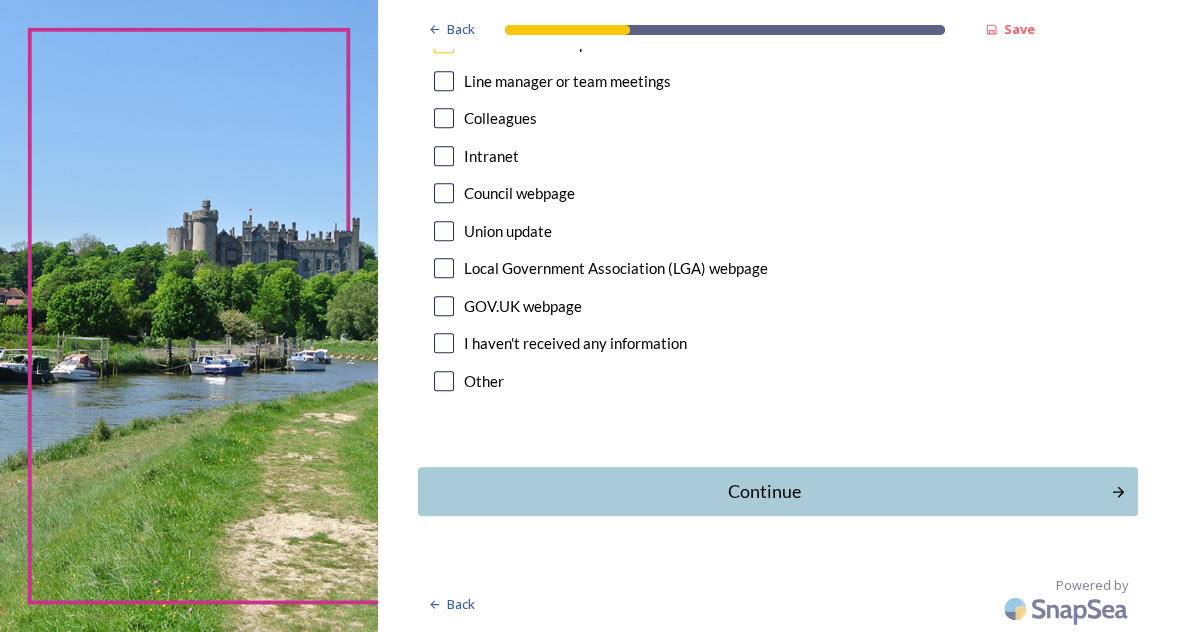 click on "Continue" at bounding box center [764, 491] 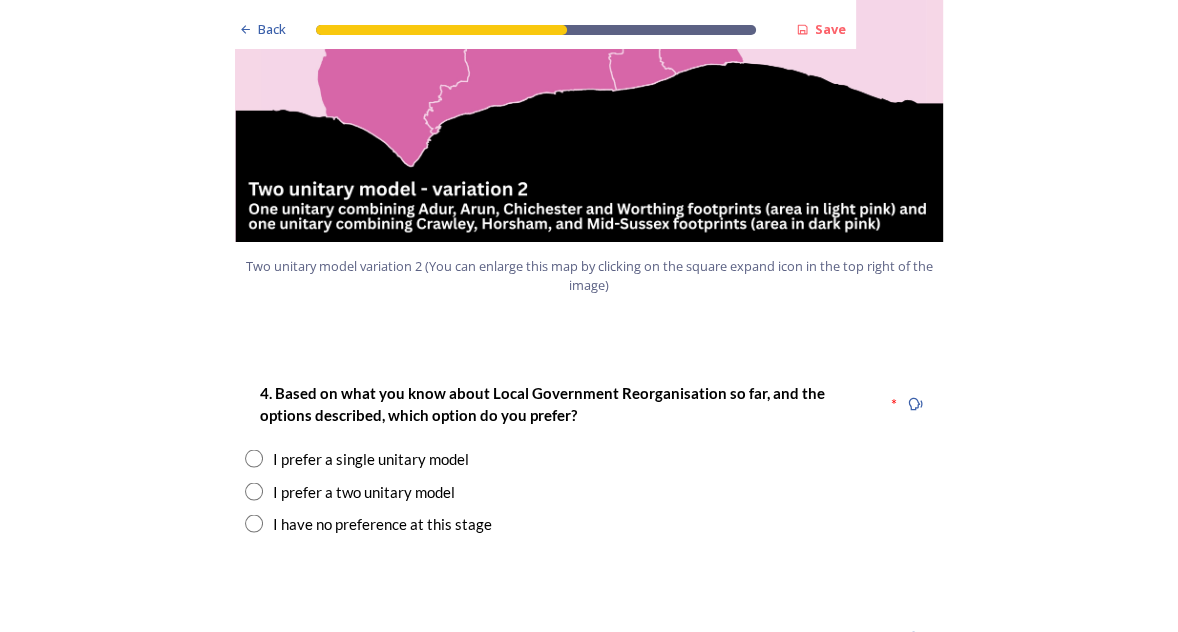 scroll, scrollTop: 2400, scrollLeft: 0, axis: vertical 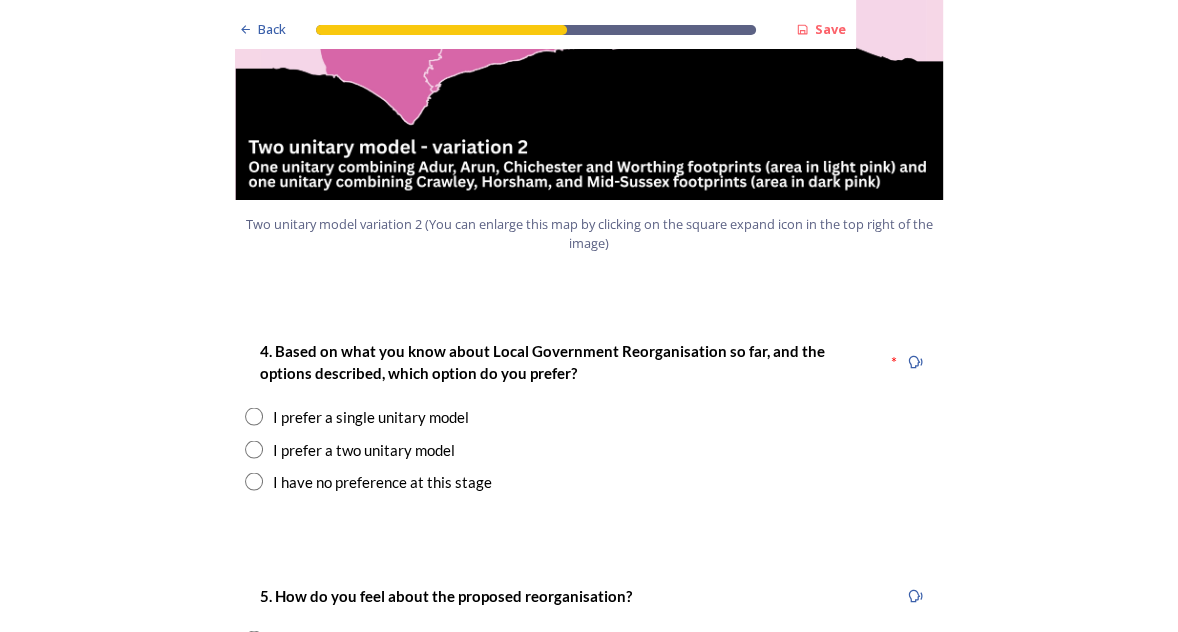 click at bounding box center (254, 449) 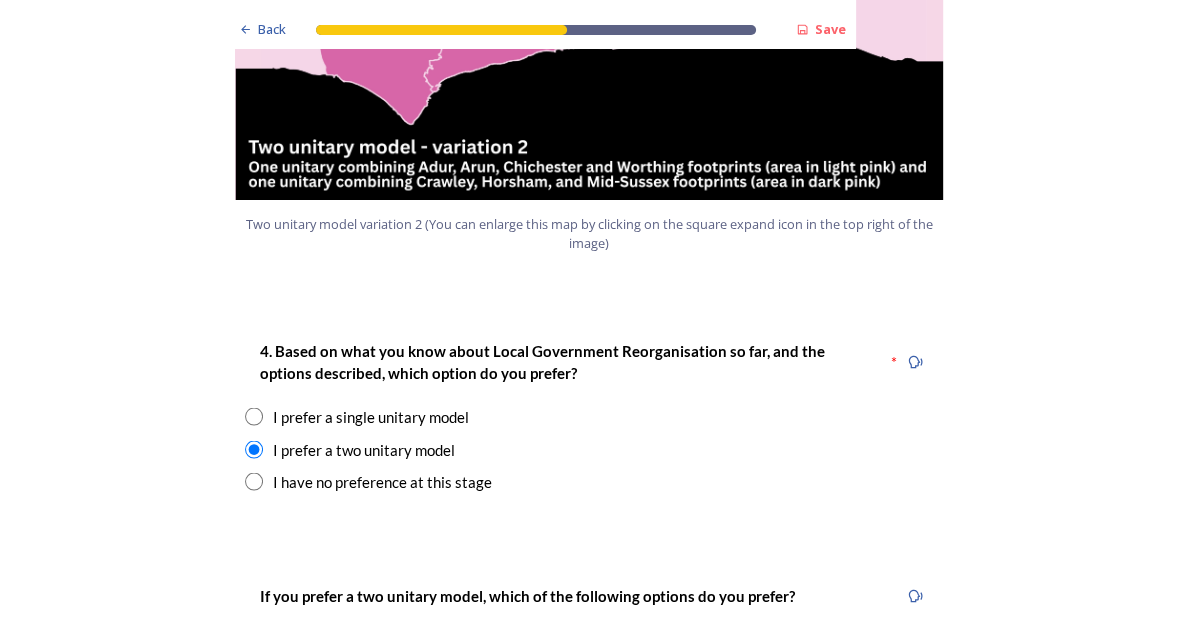 scroll, scrollTop: 2933, scrollLeft: 0, axis: vertical 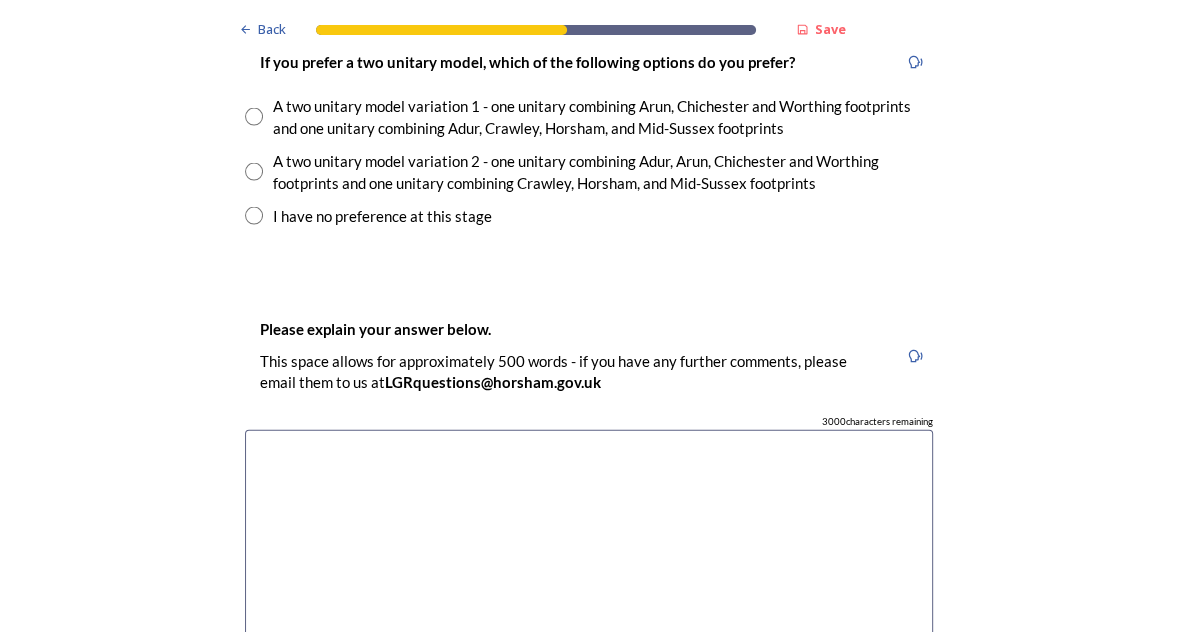 click at bounding box center (254, 117) 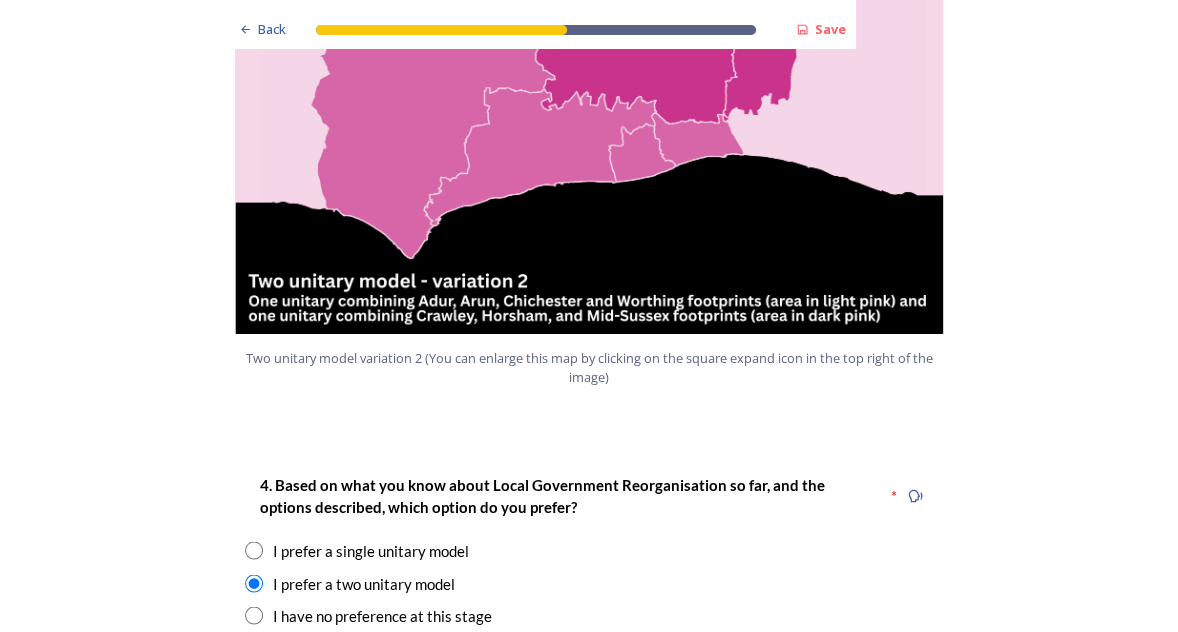 scroll, scrollTop: 3066, scrollLeft: 0, axis: vertical 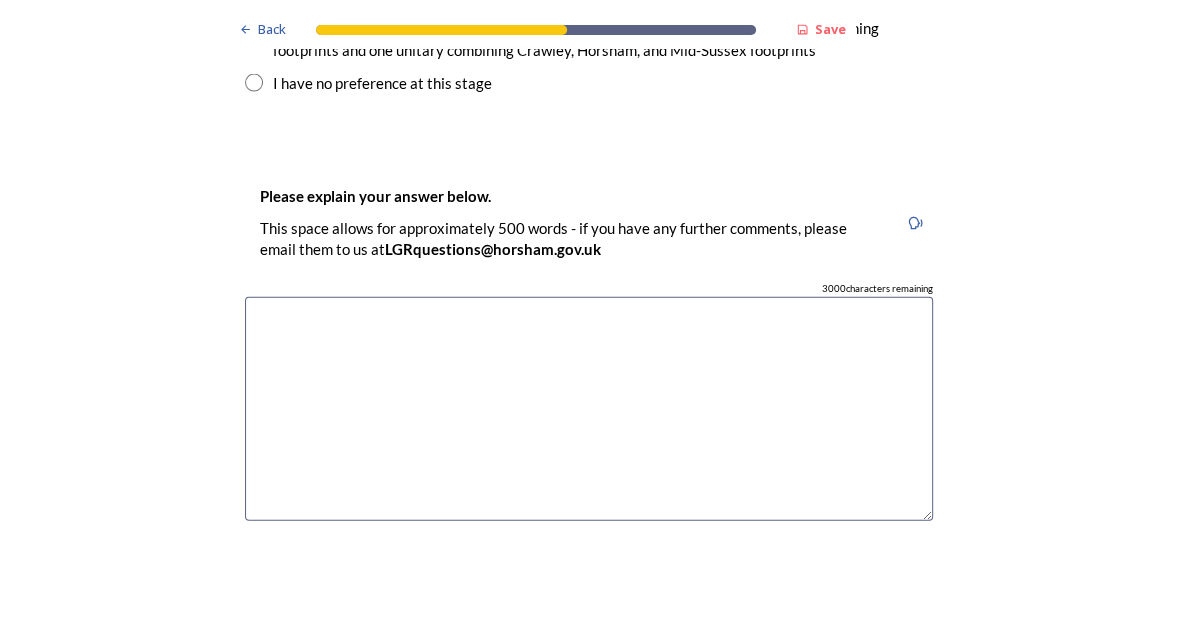 click at bounding box center (589, 409) 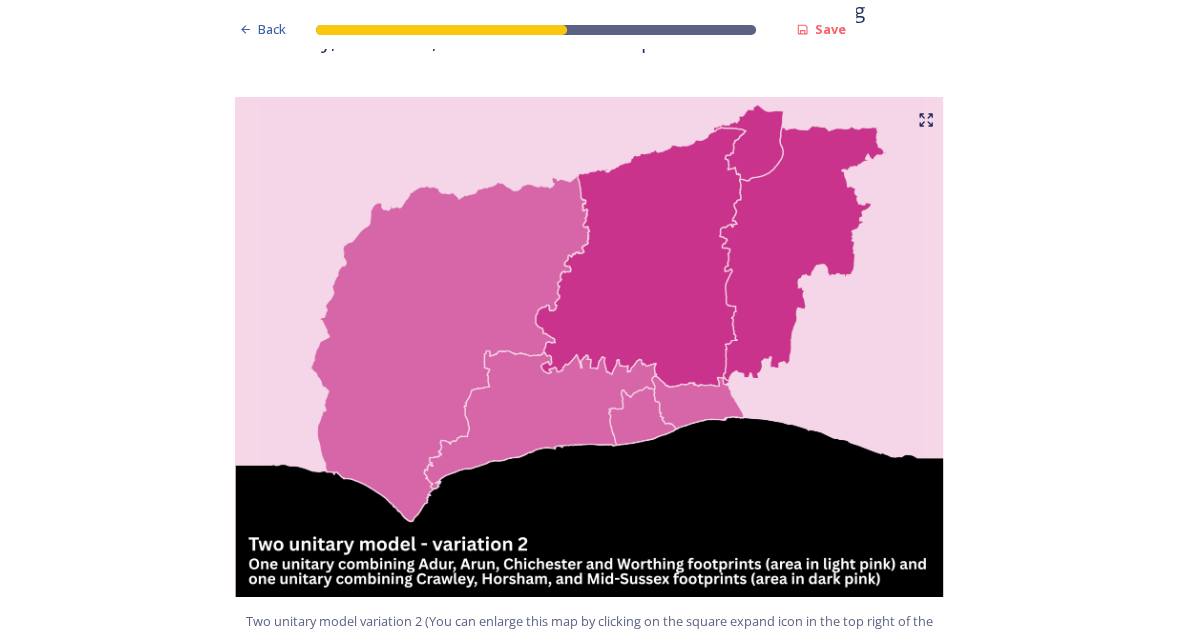 scroll, scrollTop: 2000, scrollLeft: 0, axis: vertical 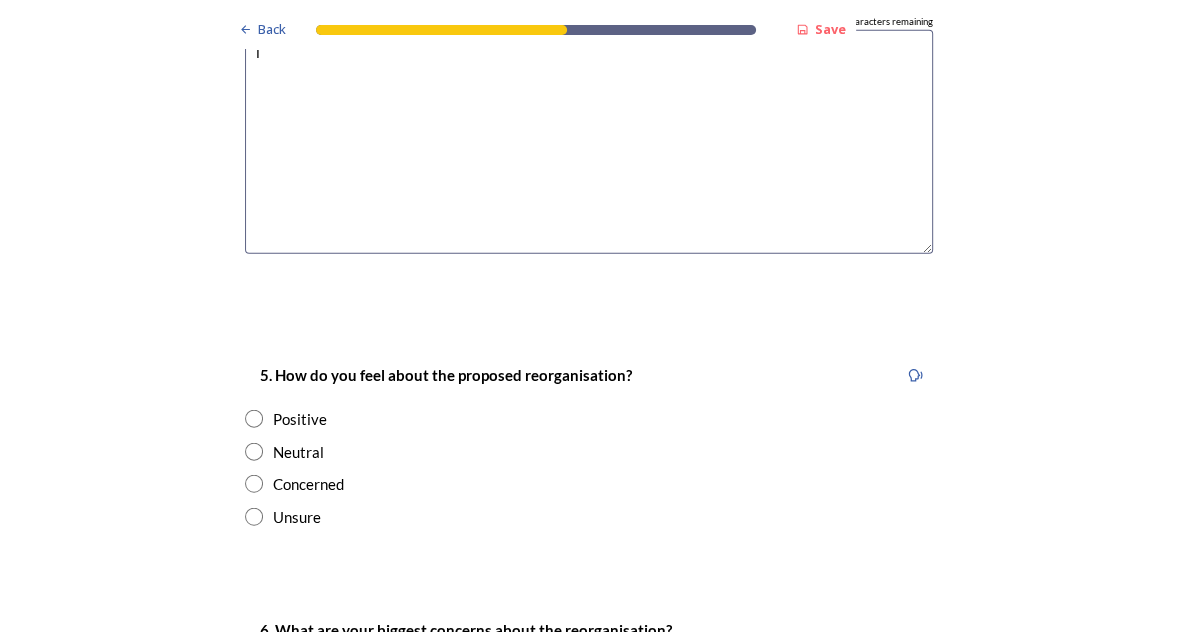 type on "i" 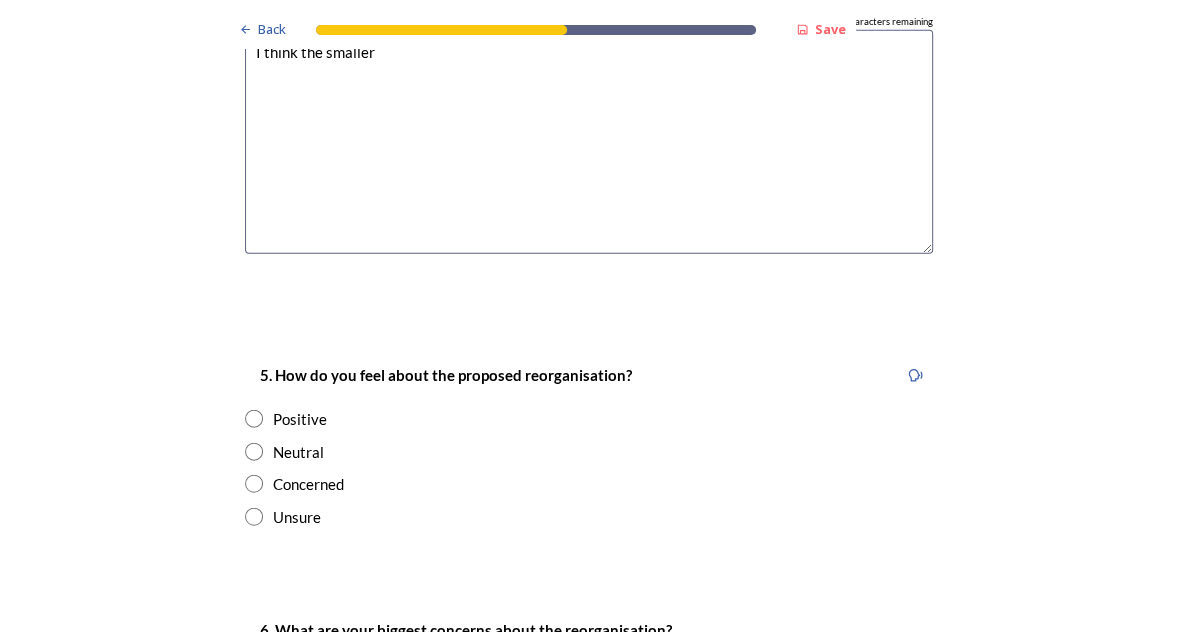 type on "I think the smaller" 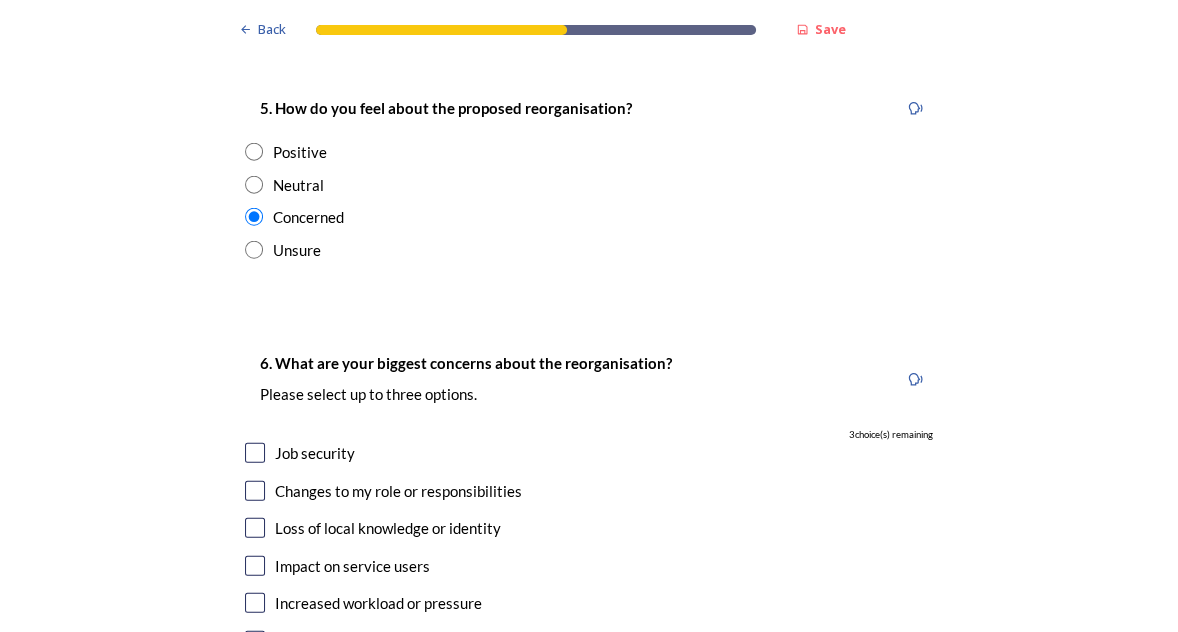 scroll, scrollTop: 3733, scrollLeft: 0, axis: vertical 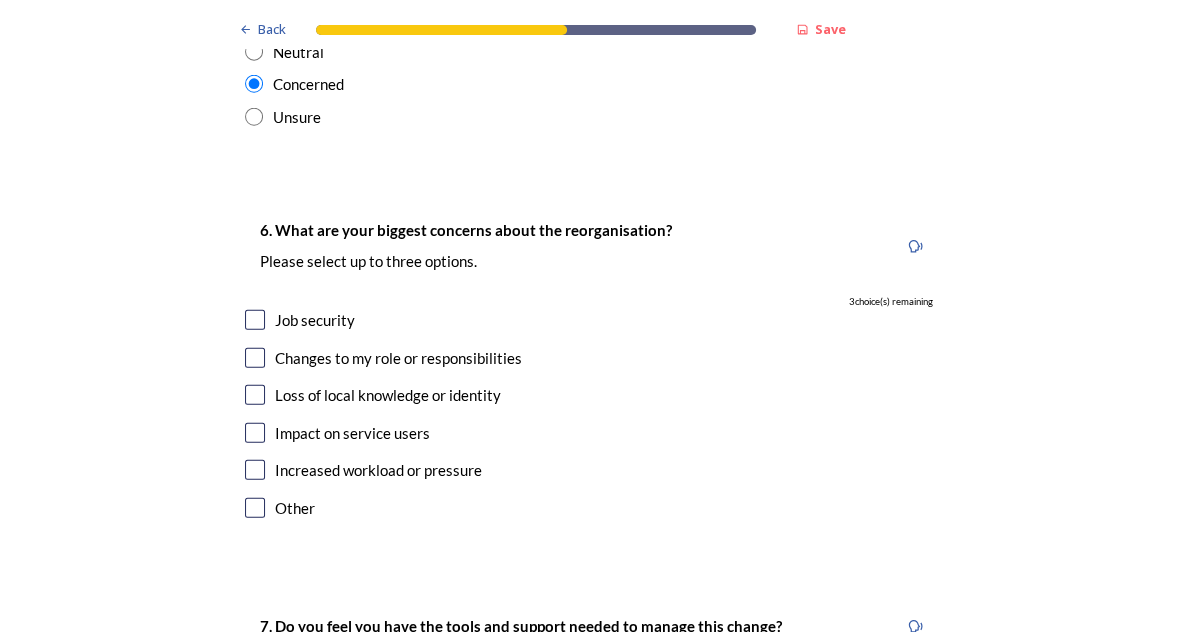 click at bounding box center (255, 320) 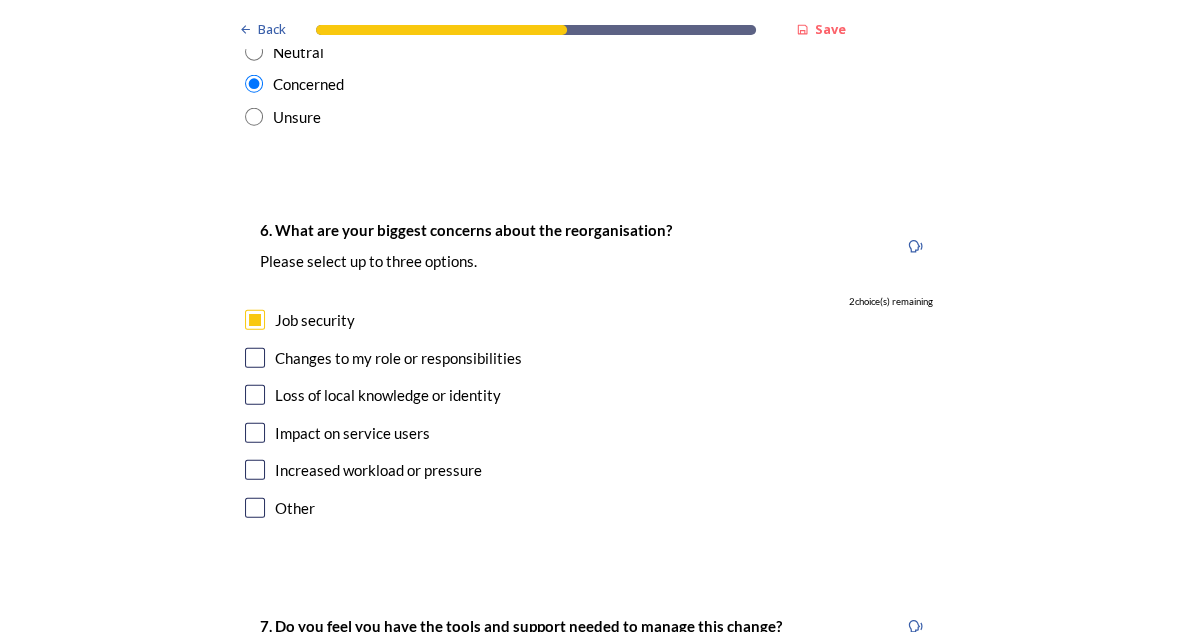 click at bounding box center (255, 395) 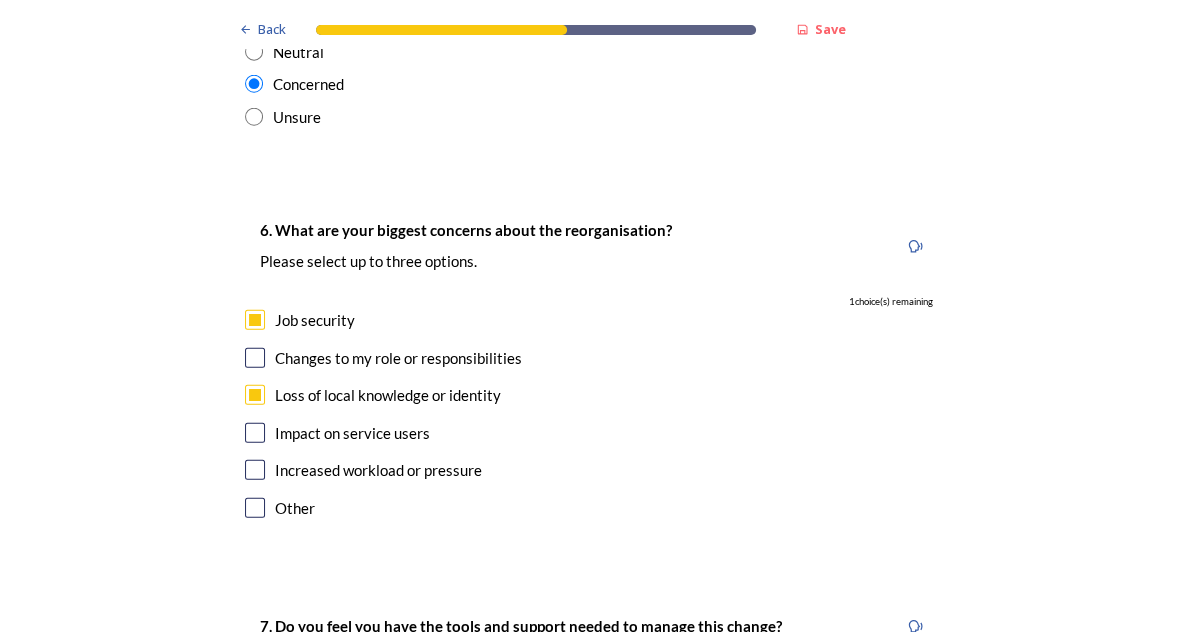 click at bounding box center (255, 433) 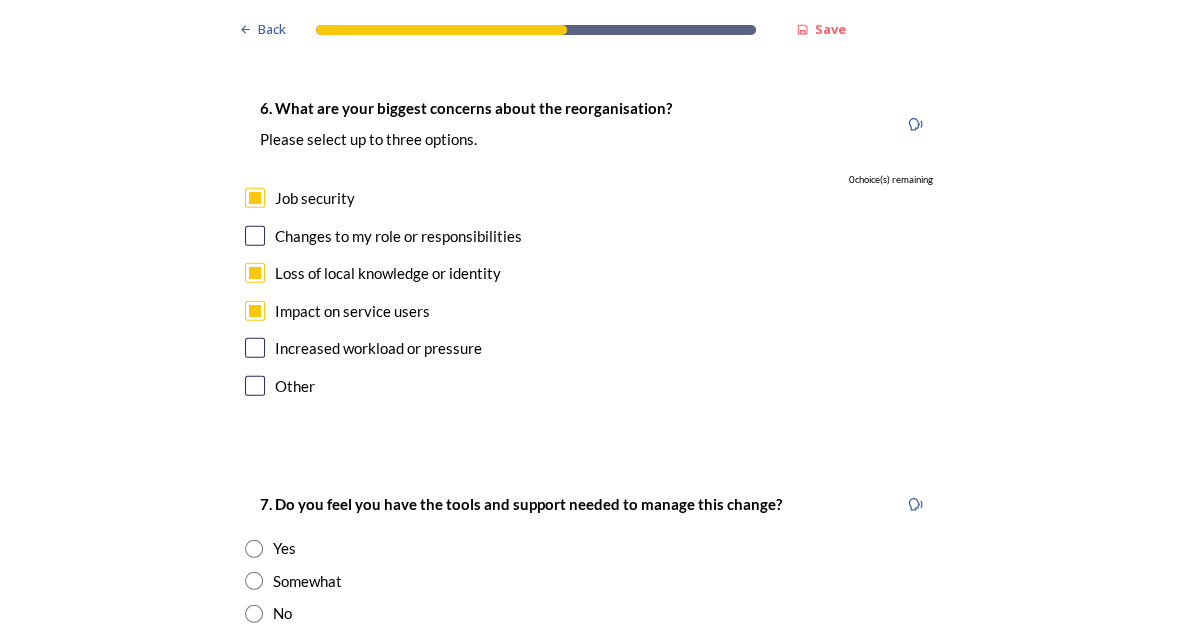 scroll, scrollTop: 4000, scrollLeft: 0, axis: vertical 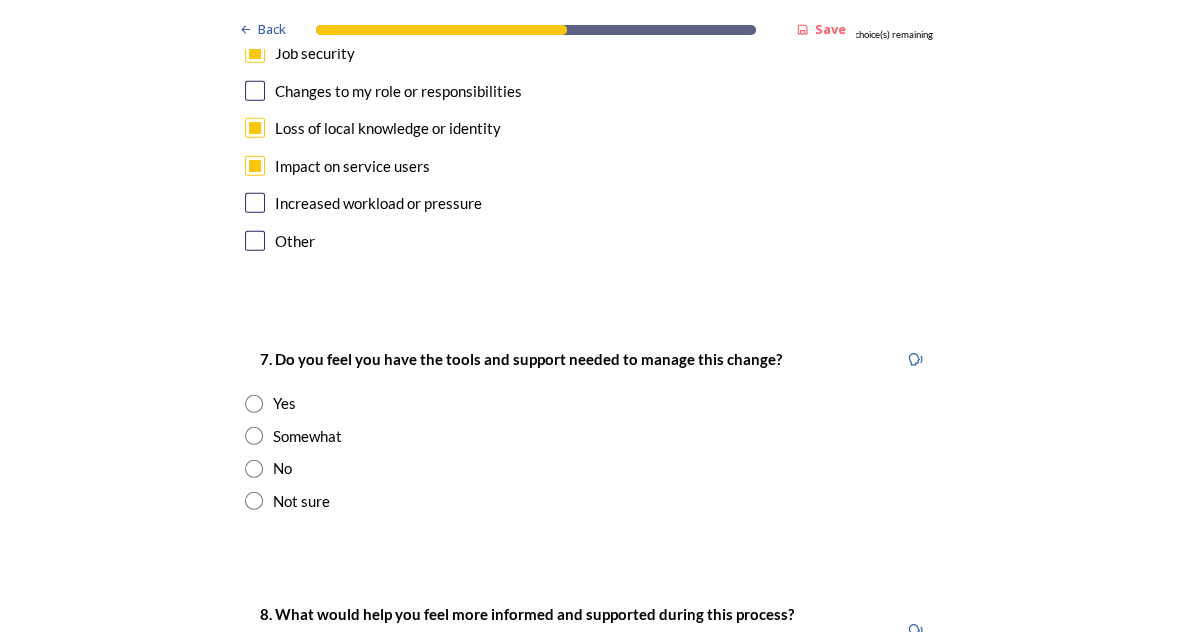 click on "Yes" at bounding box center (589, 403) 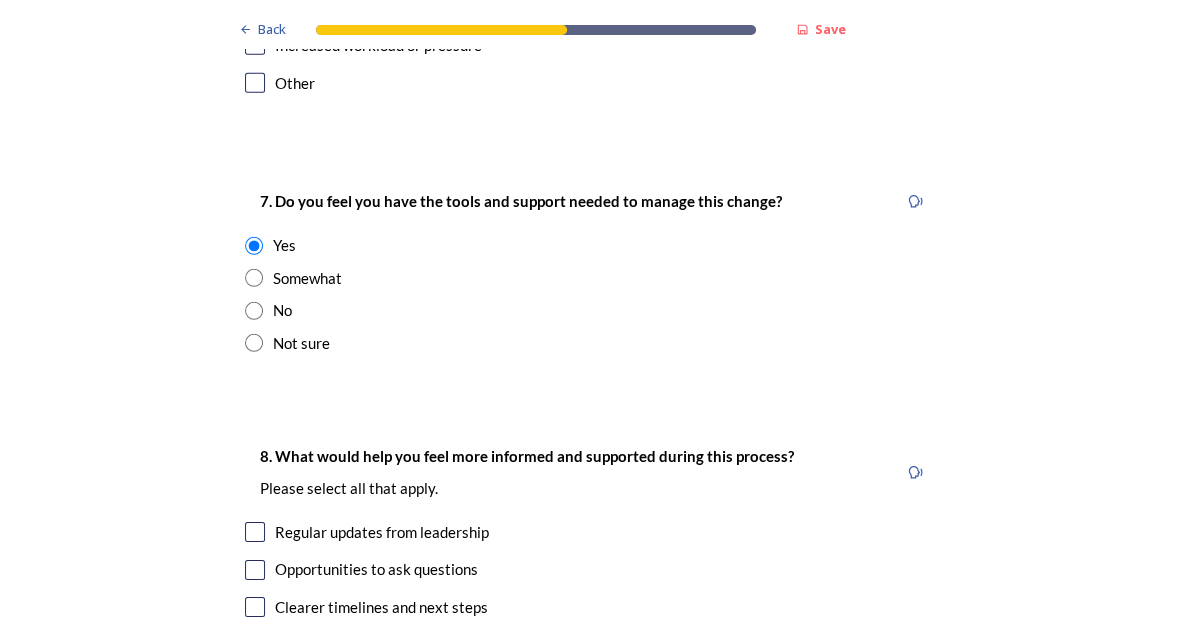 scroll, scrollTop: 4266, scrollLeft: 0, axis: vertical 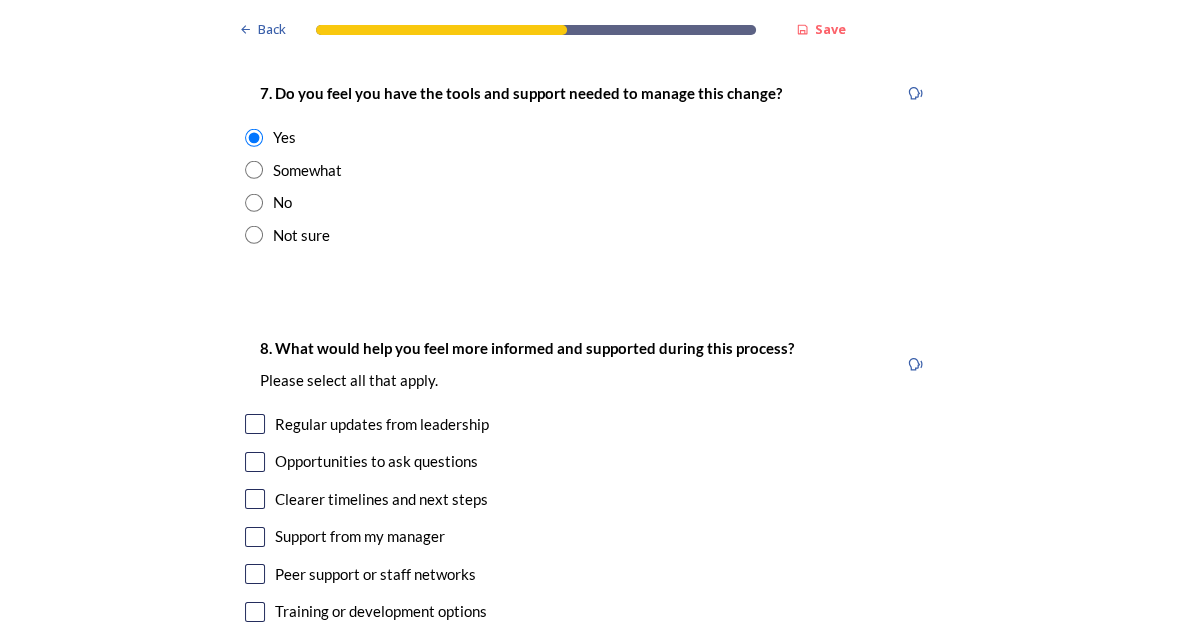 click on "8. What would help you feel more informed and supported during this process? Please select all that apply. Regular updates from leadership Opportunities to ask questions Clearer timelines and next steps Support from my manager Peer support or staff networks Training or development options Other" at bounding box center [589, 500] 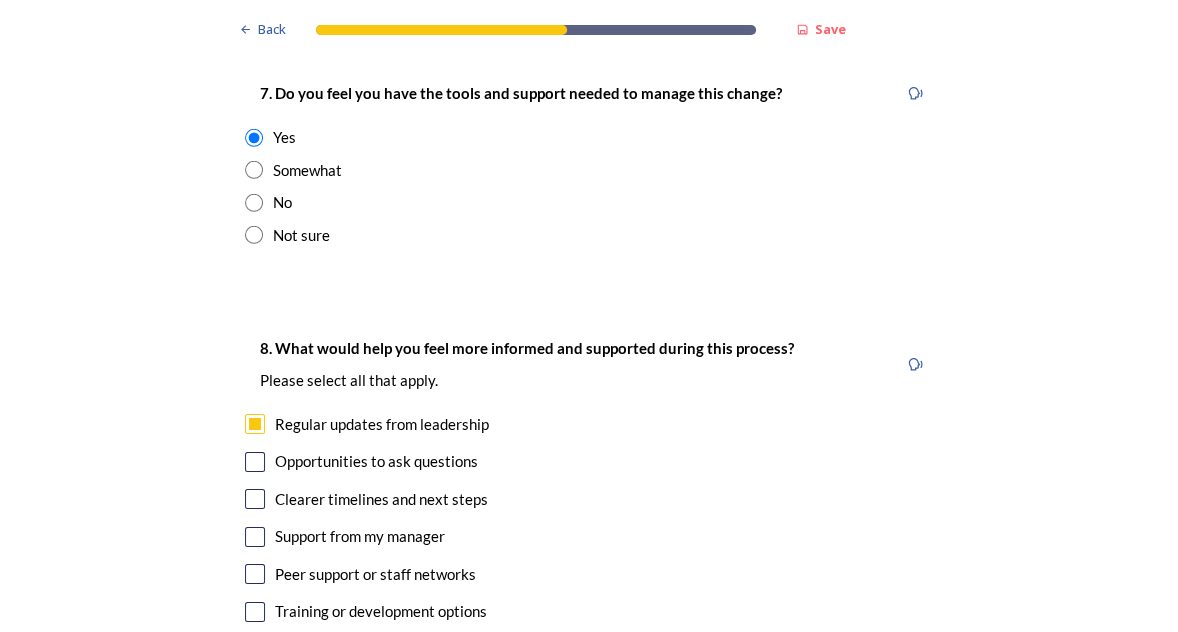 click at bounding box center [255, 462] 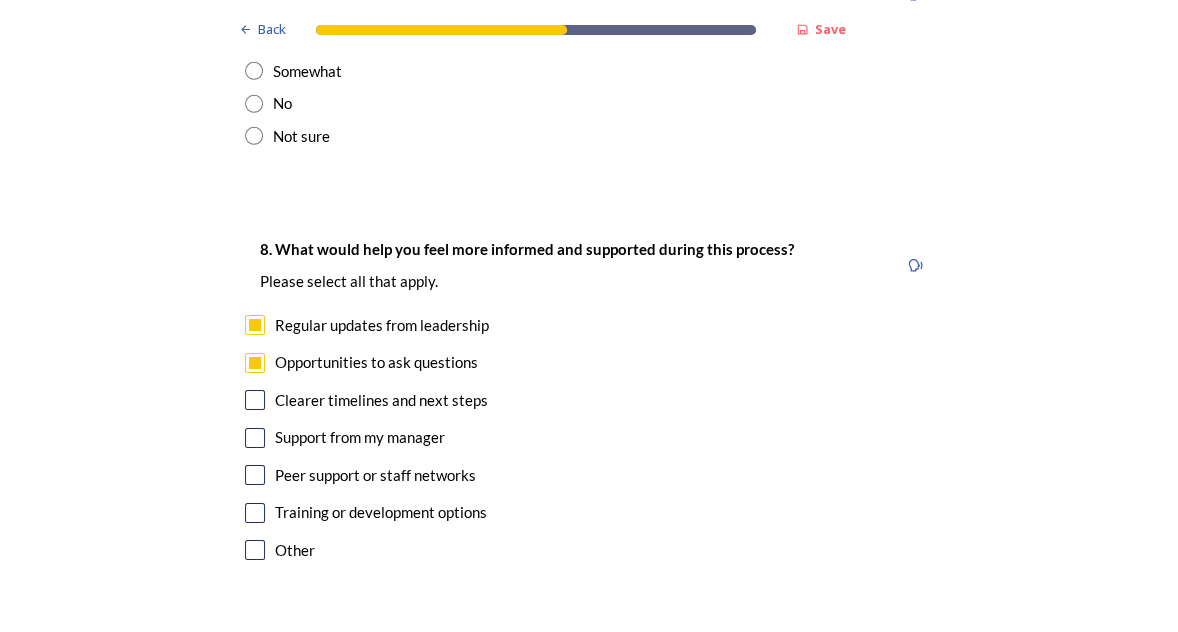 scroll, scrollTop: 4400, scrollLeft: 0, axis: vertical 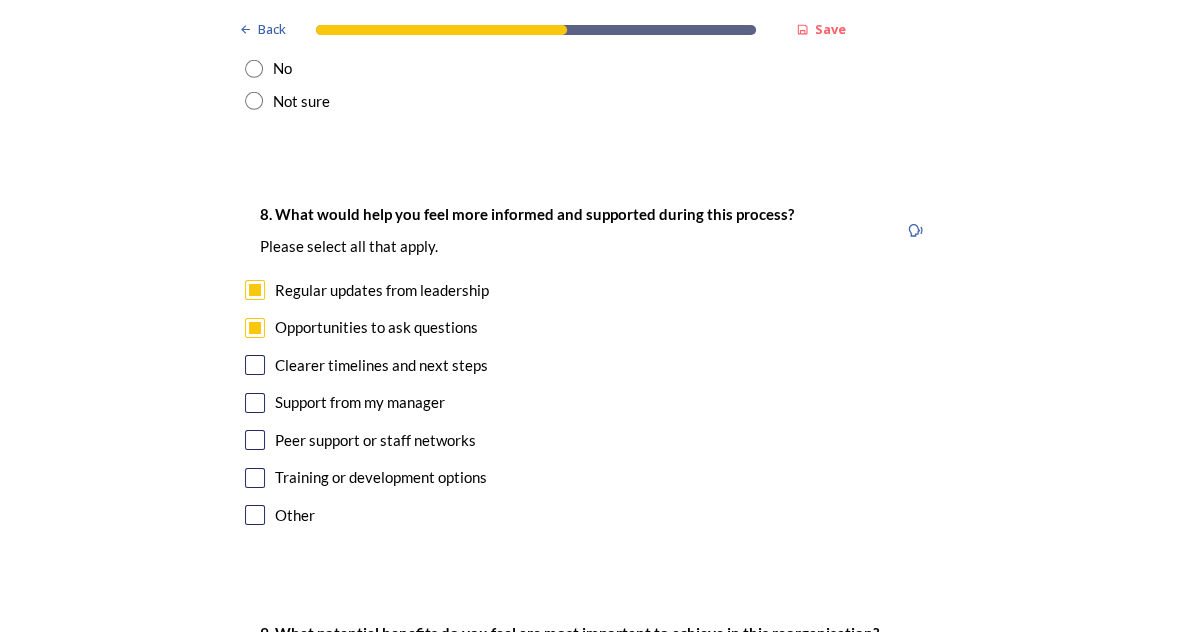click at bounding box center (255, 478) 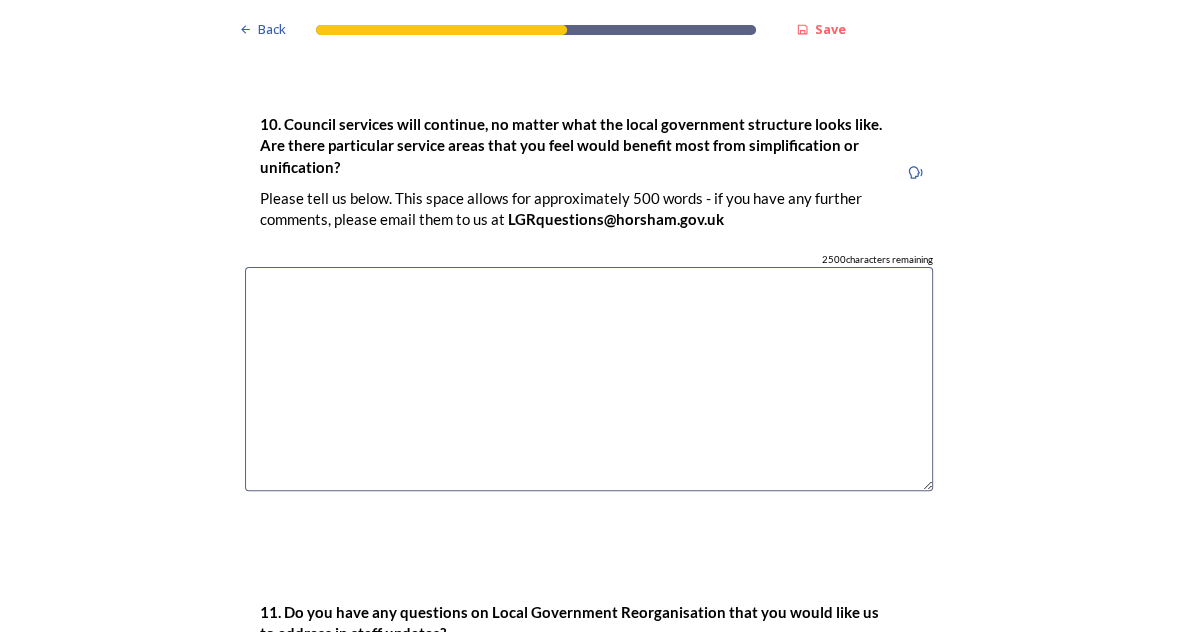 scroll, scrollTop: 5333, scrollLeft: 0, axis: vertical 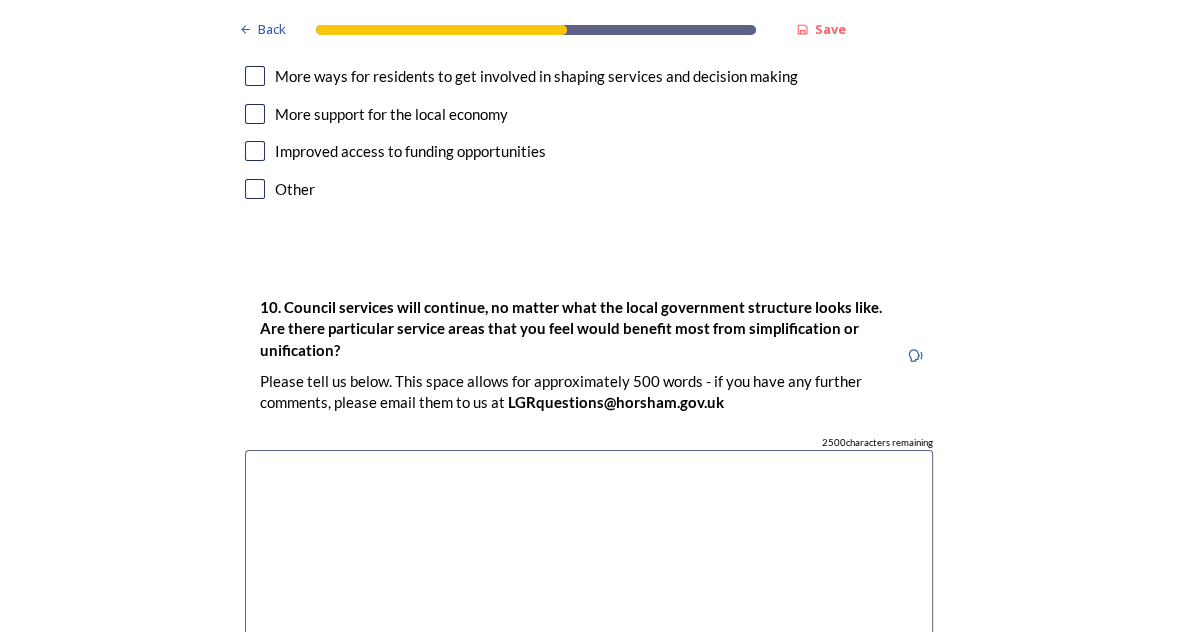 click at bounding box center [589, 562] 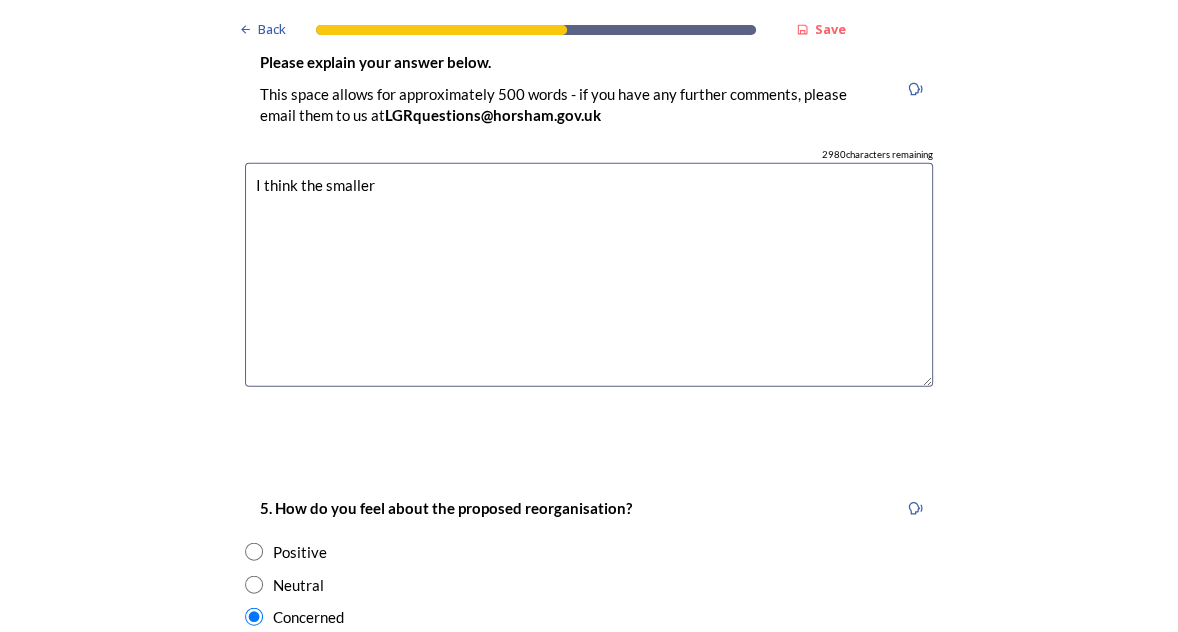 scroll, scrollTop: 3200, scrollLeft: 0, axis: vertical 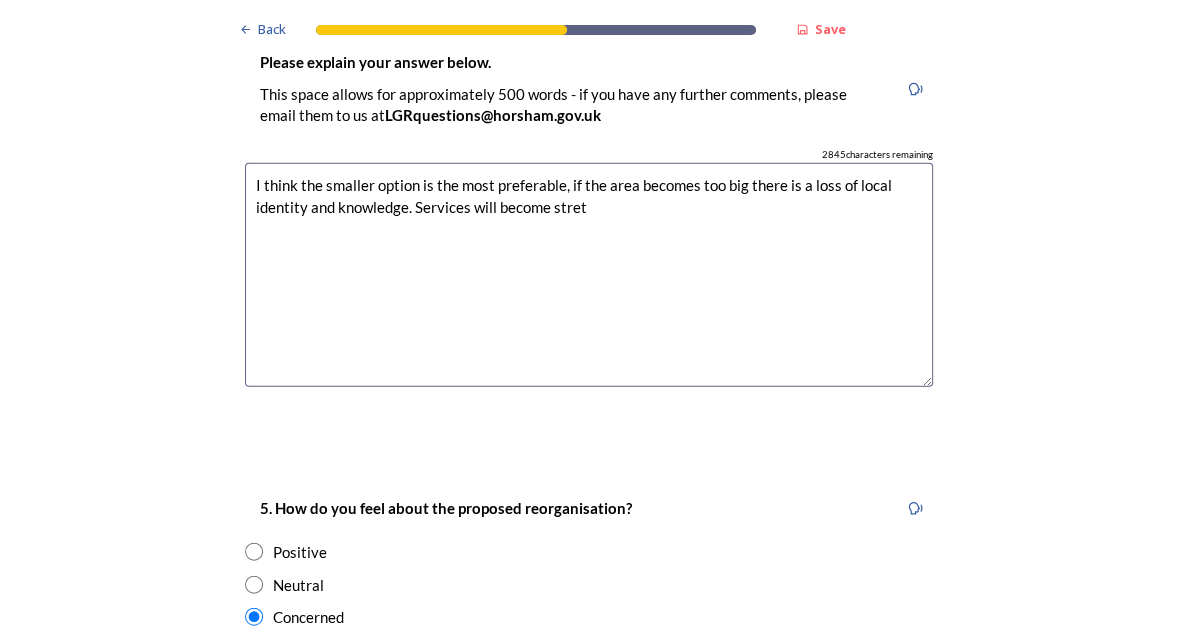drag, startPoint x: 675, startPoint y: 233, endPoint x: 403, endPoint y: 209, distance: 273.05676 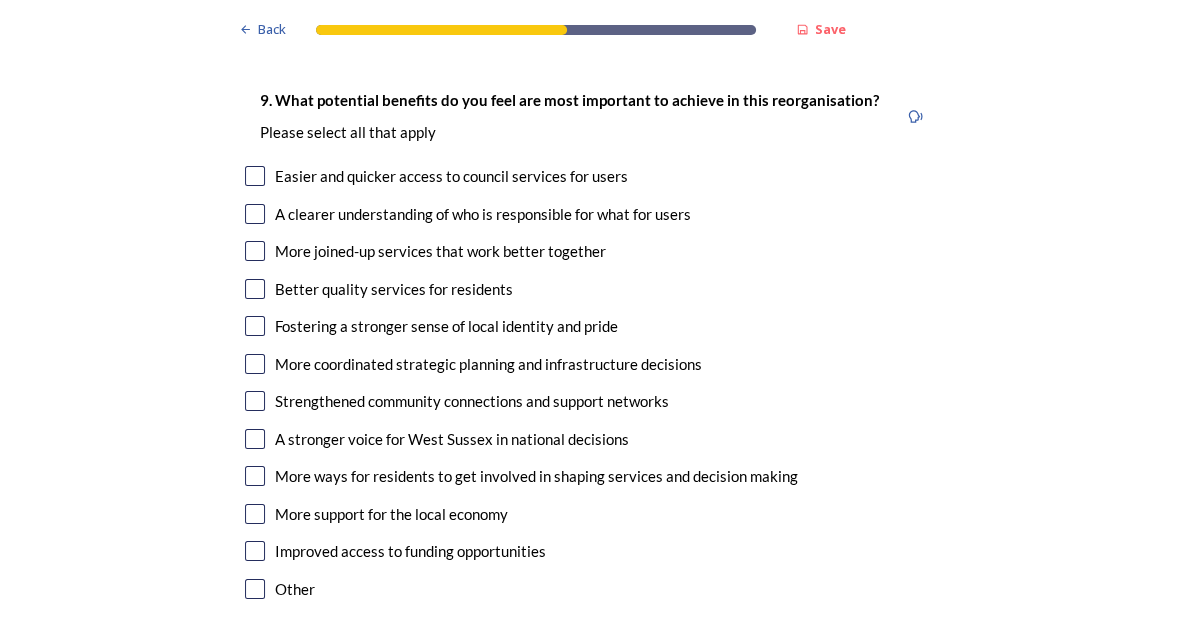 scroll, scrollTop: 5066, scrollLeft: 0, axis: vertical 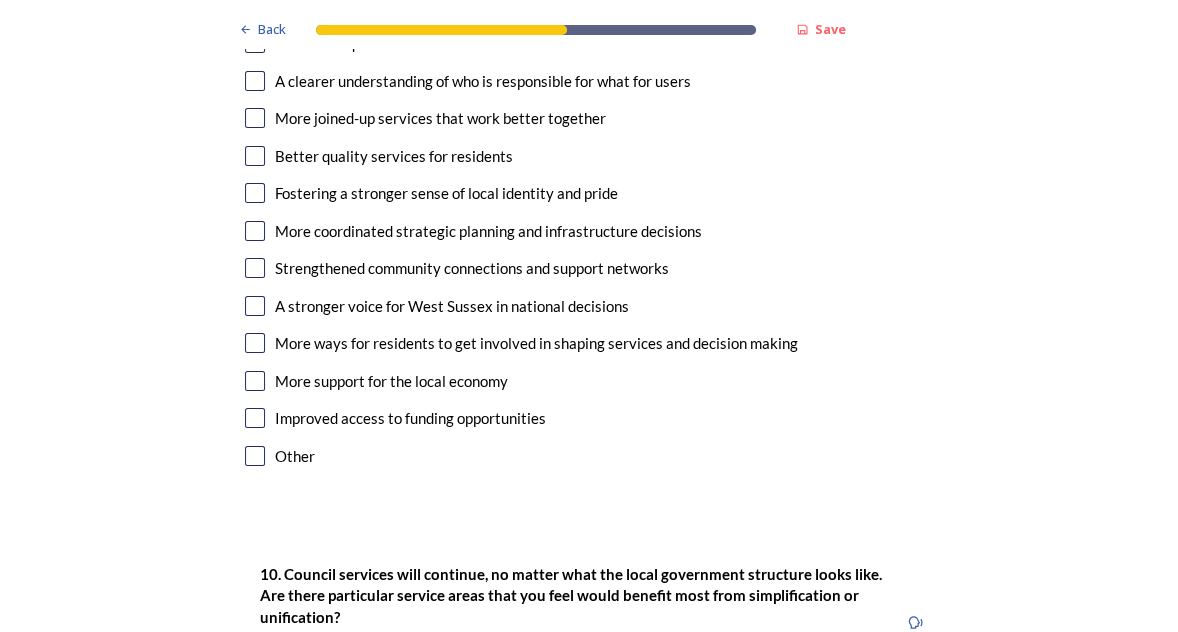 type on "I think the smaller option is the most preferable, if the area becomes too big there is a loss of local identity and knowledge. I believe the proposed benefits of the LGR will be lost as the area will have too many competing pressures from local areas." 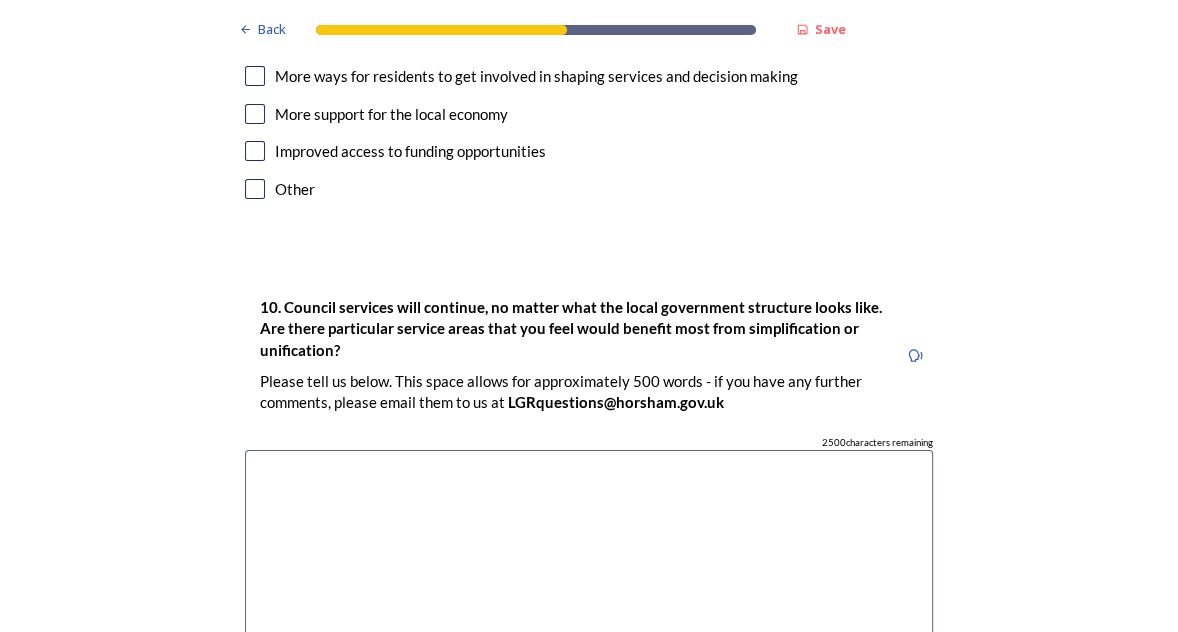 scroll, scrollTop: 5466, scrollLeft: 0, axis: vertical 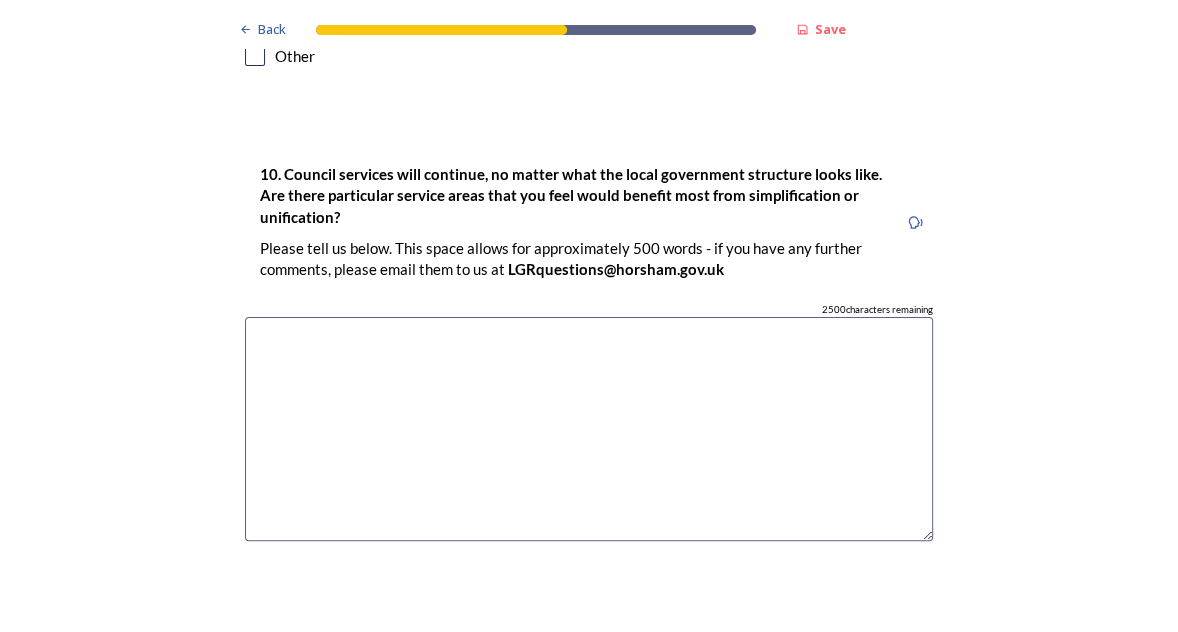 click at bounding box center [589, 429] 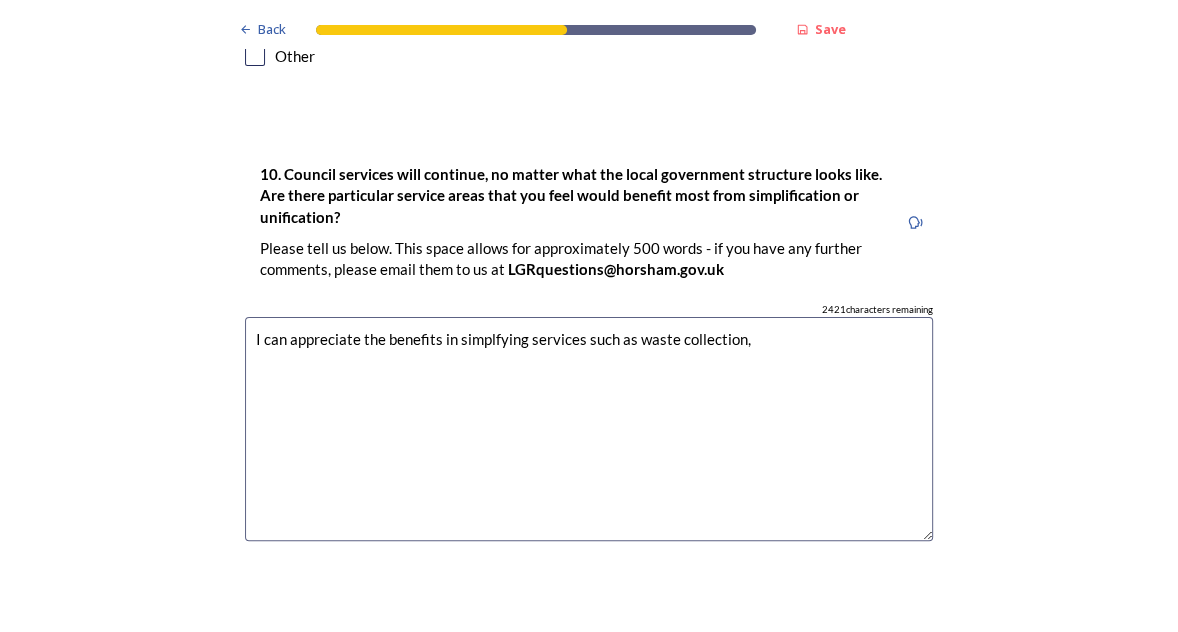 click on "I can appreciate the benefits in simplfying services such as waste collection," at bounding box center (589, 429) 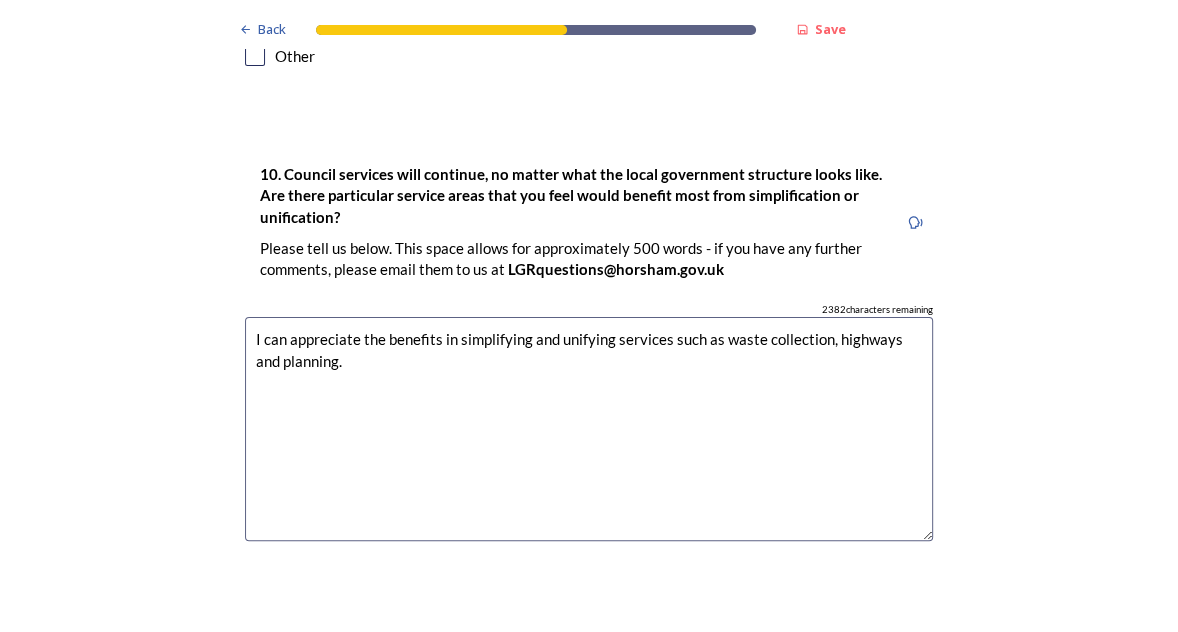 click on "I can appreciate the benefits in simplifying and unifying services such as waste collection, highways and planning." at bounding box center (589, 429) 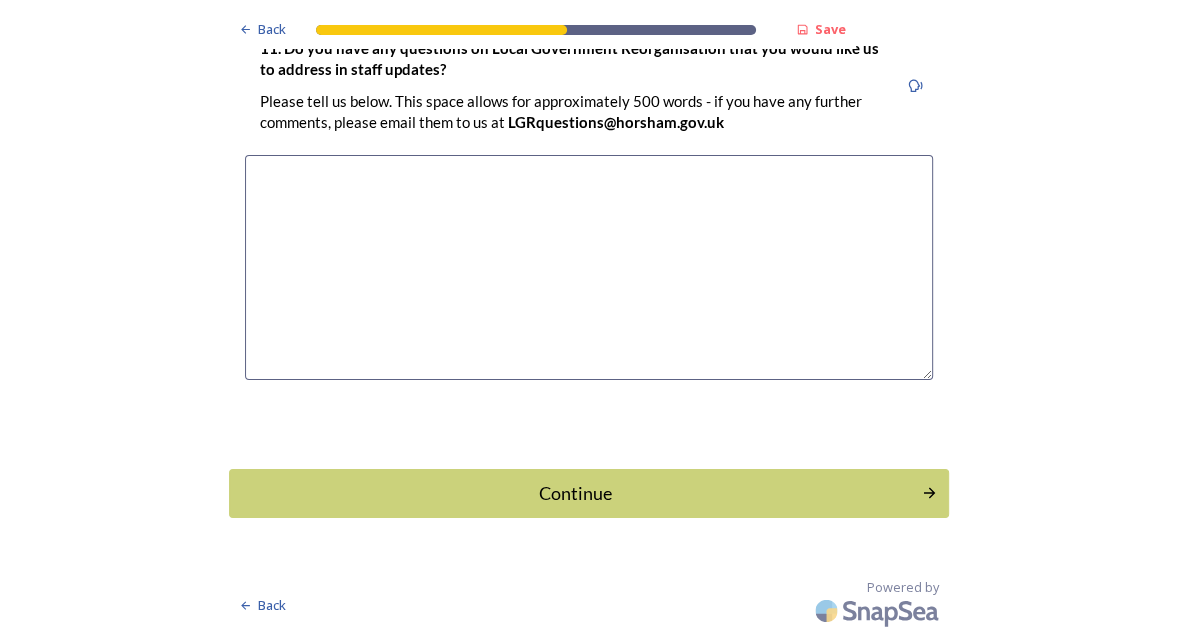 scroll, scrollTop: 5947, scrollLeft: 0, axis: vertical 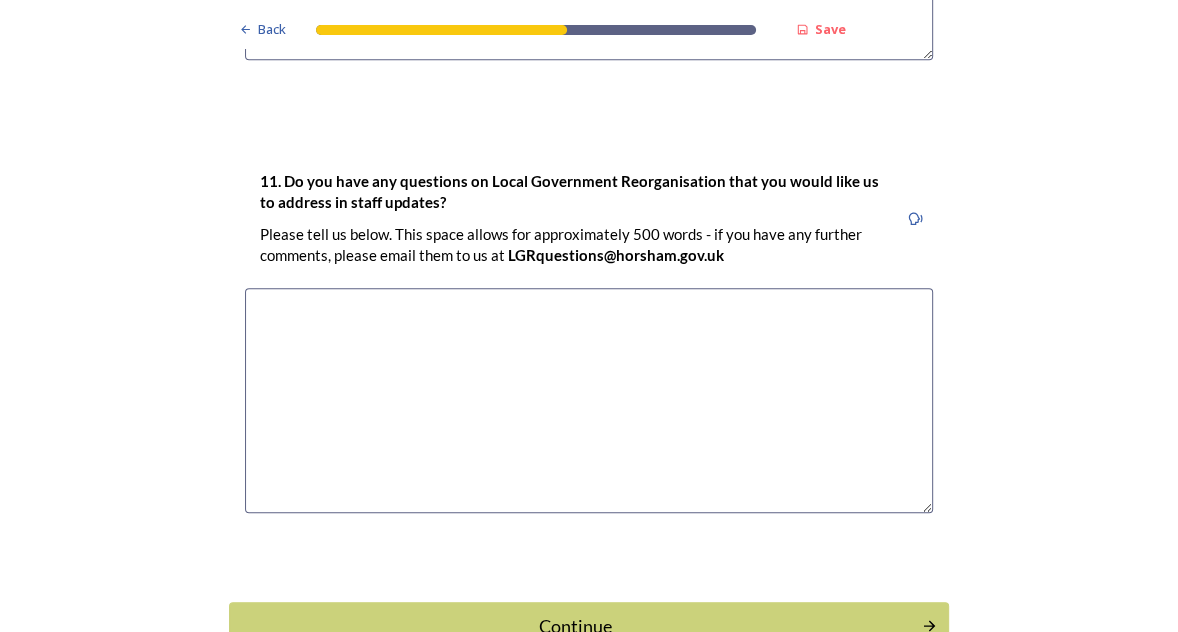 click at bounding box center (589, 400) 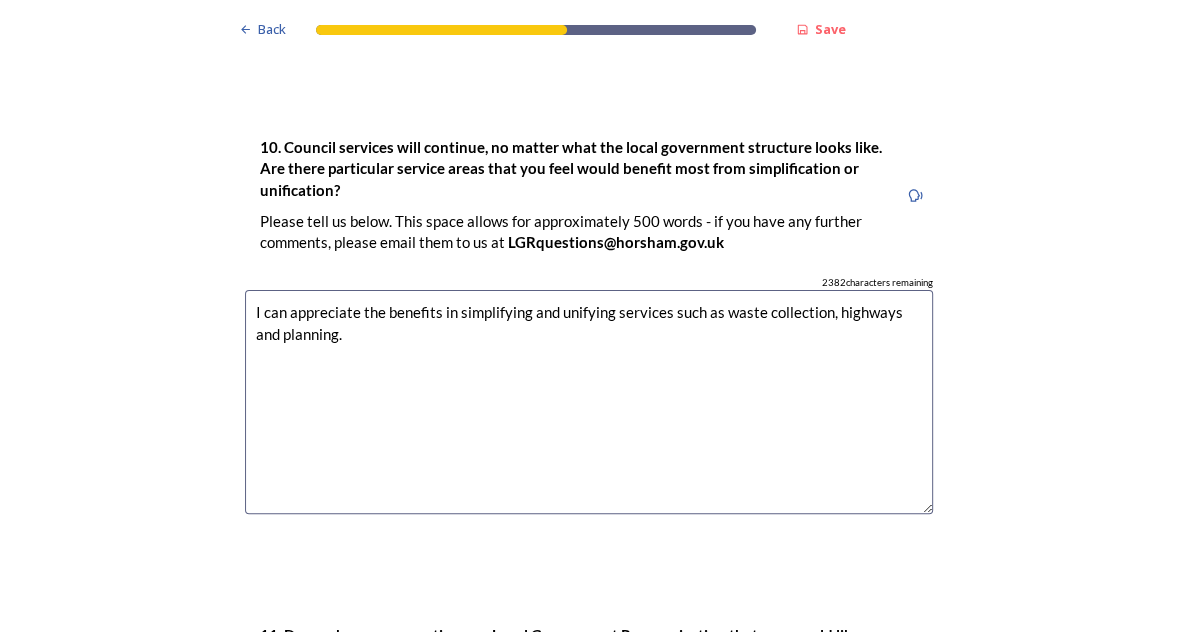 scroll, scrollTop: 5547, scrollLeft: 0, axis: vertical 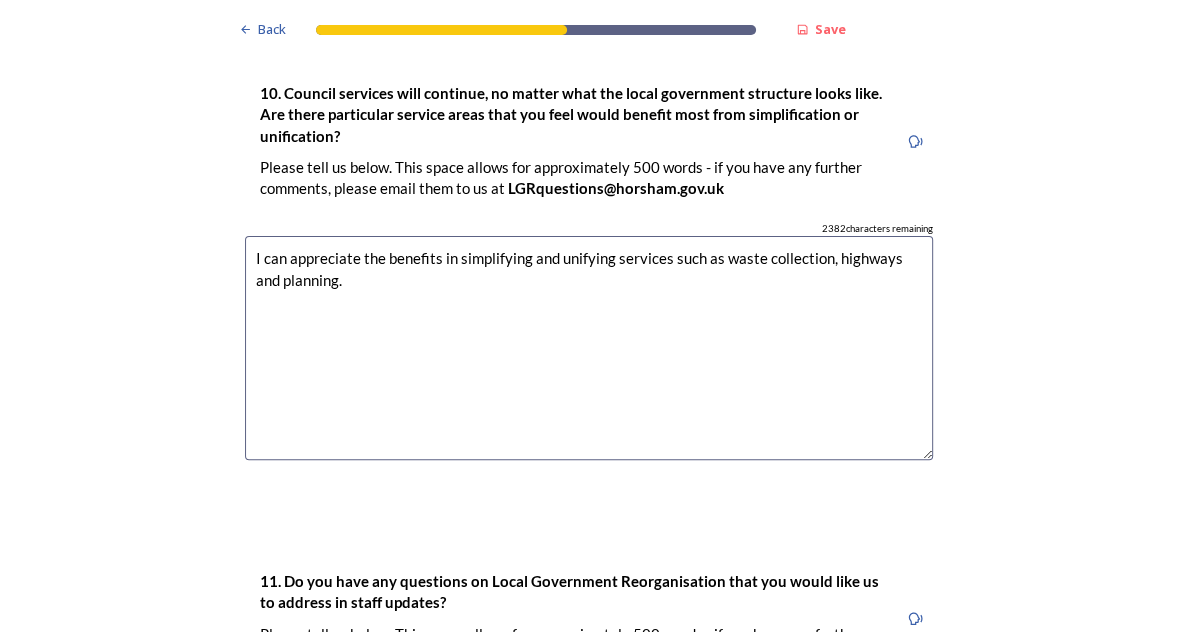 click on "I can appreciate the benefits in simplifying and unifying services such as waste collection, highways and planning." at bounding box center (589, 348) 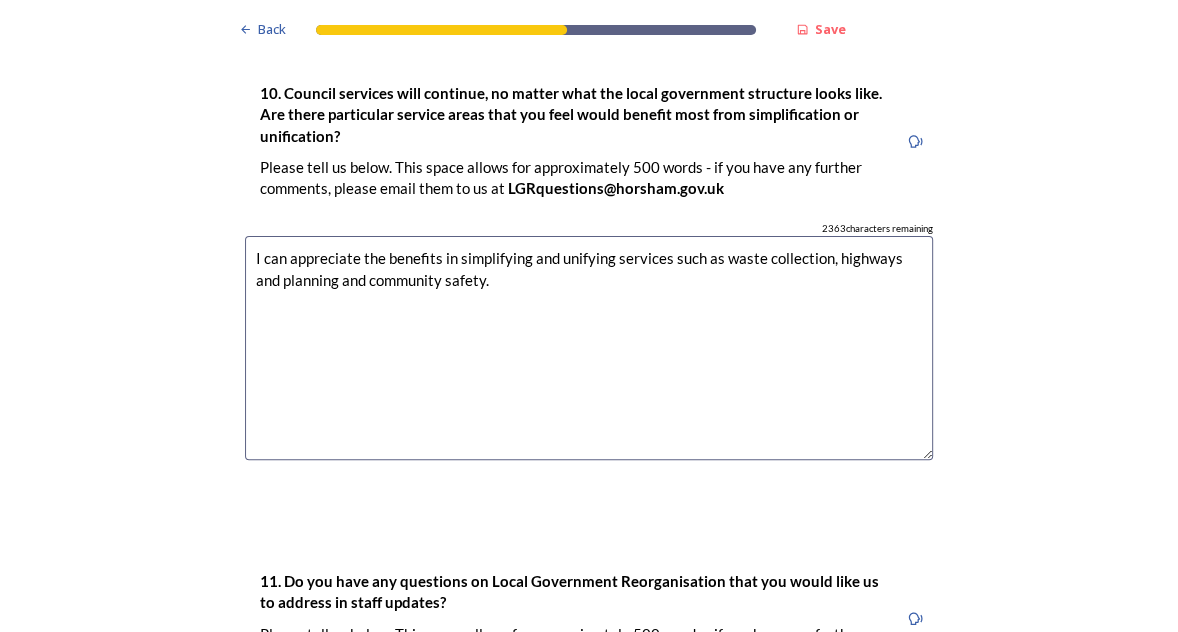 click on "I can appreciate the benefits in simplifying and unifying services such as waste collection, highways and planning and community safety." at bounding box center [589, 348] 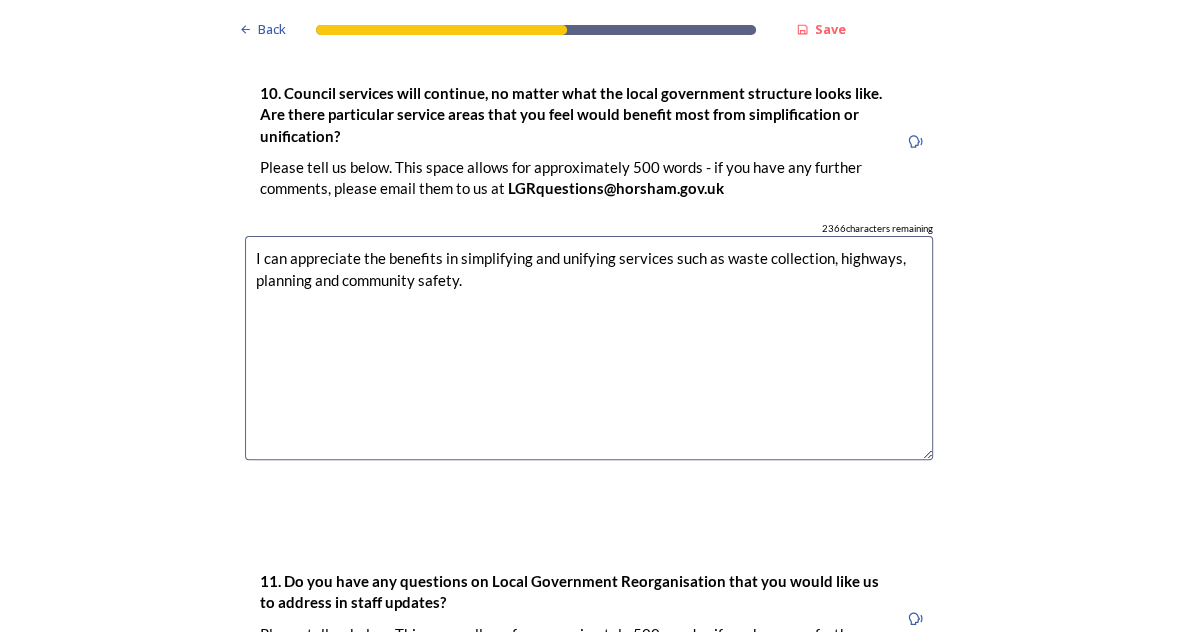 click on "I can appreciate the benefits in simplifying and unifying services such as waste collection, highways, planning and community safety." at bounding box center [589, 348] 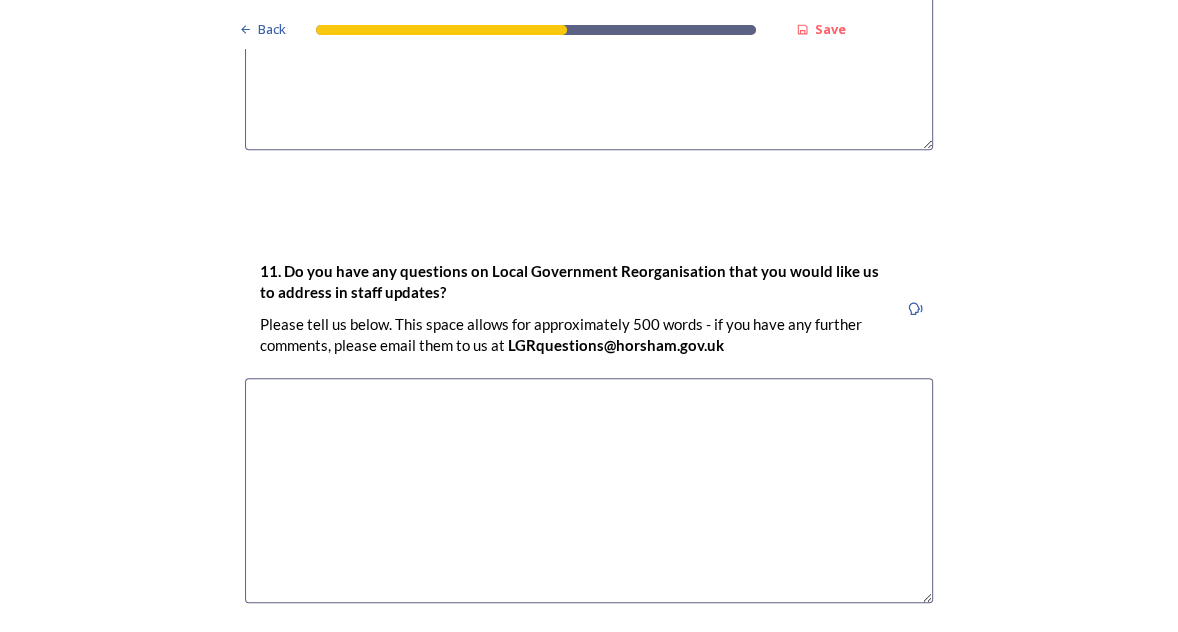 scroll, scrollTop: 5947, scrollLeft: 0, axis: vertical 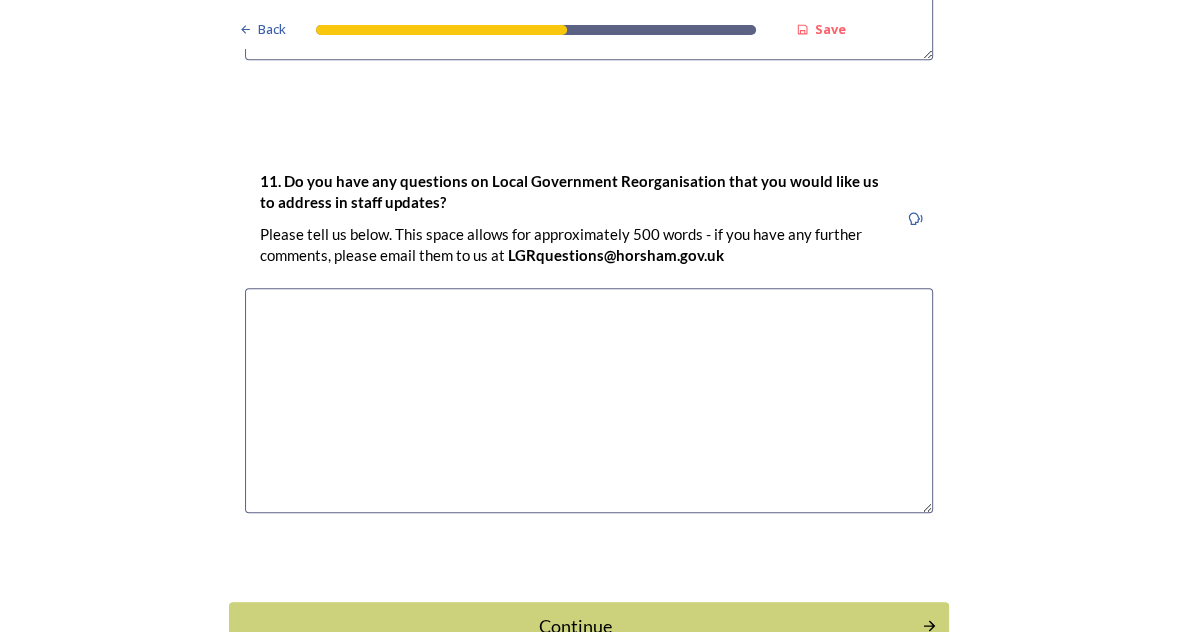 type on "I can appreciate the benefits in simplifying and unifying services such as waste collection, highways, planning and community safety." 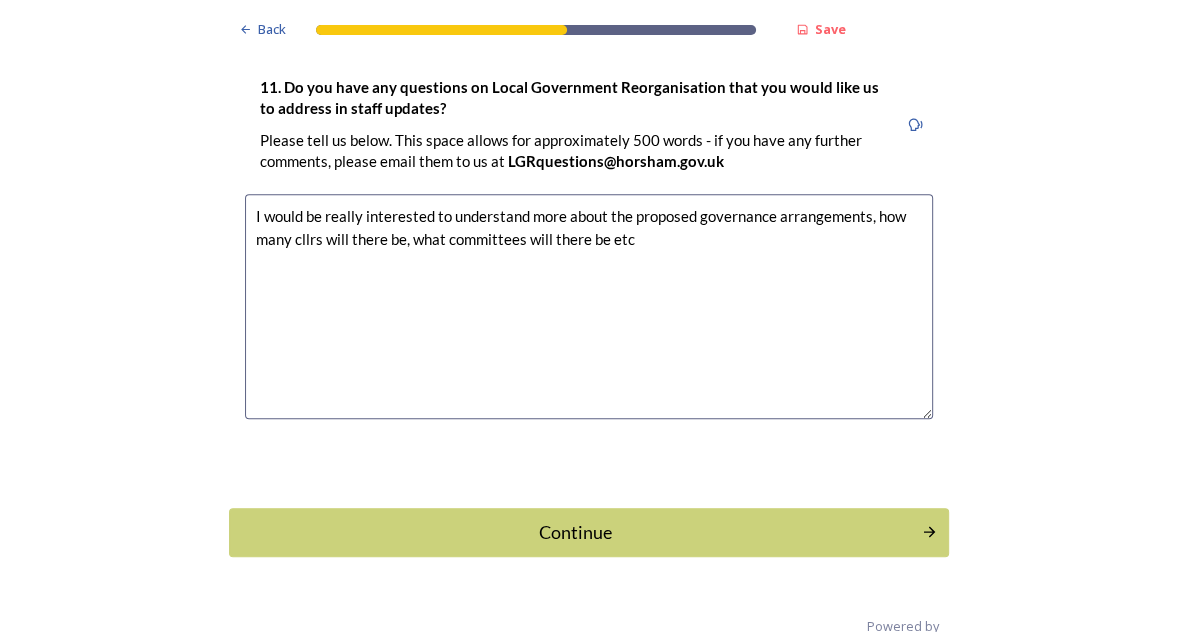 scroll, scrollTop: 6080, scrollLeft: 0, axis: vertical 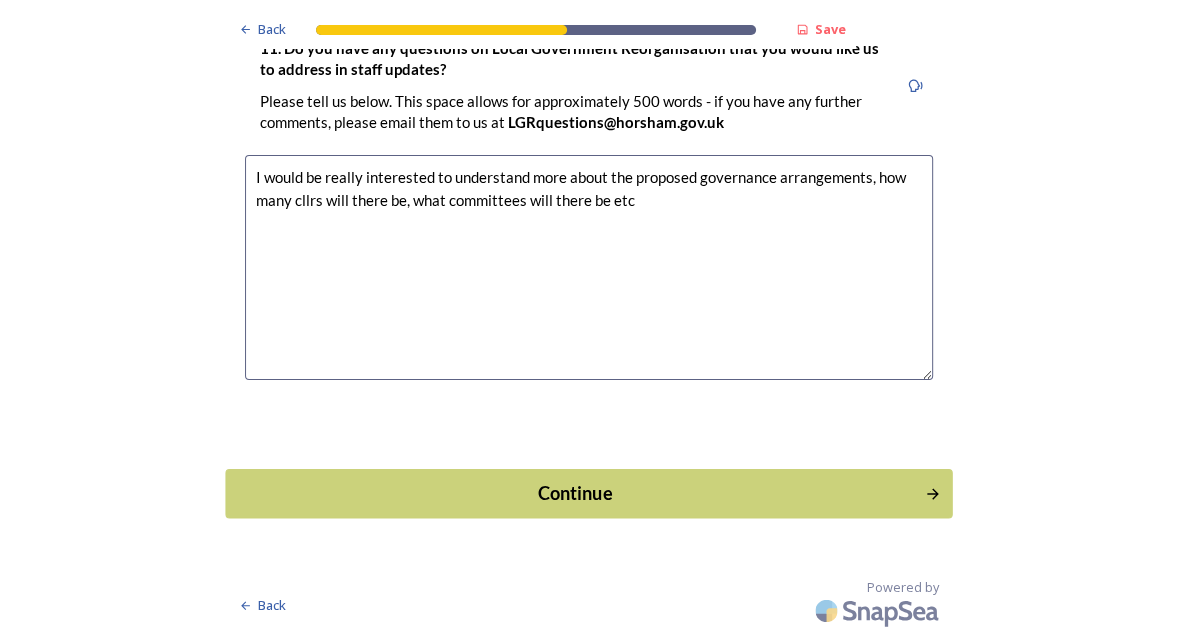 type on "I would be really interested to understand more about the proposed governance arrangements, how many cllrs will there be, what committees will there be etc" 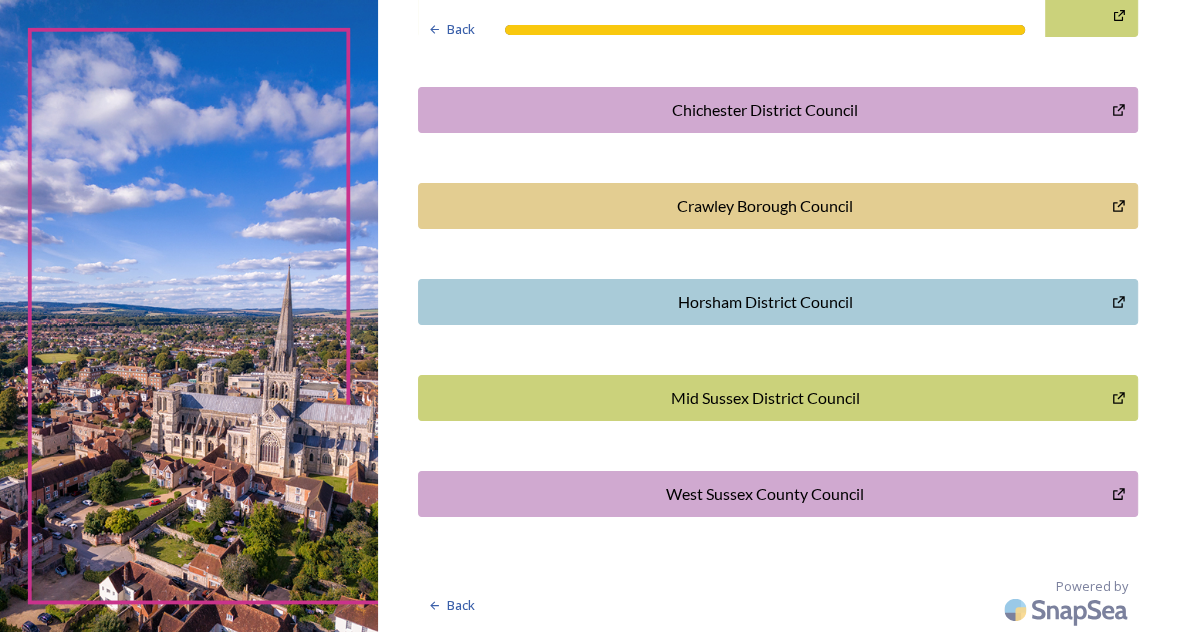 scroll, scrollTop: 0, scrollLeft: 0, axis: both 